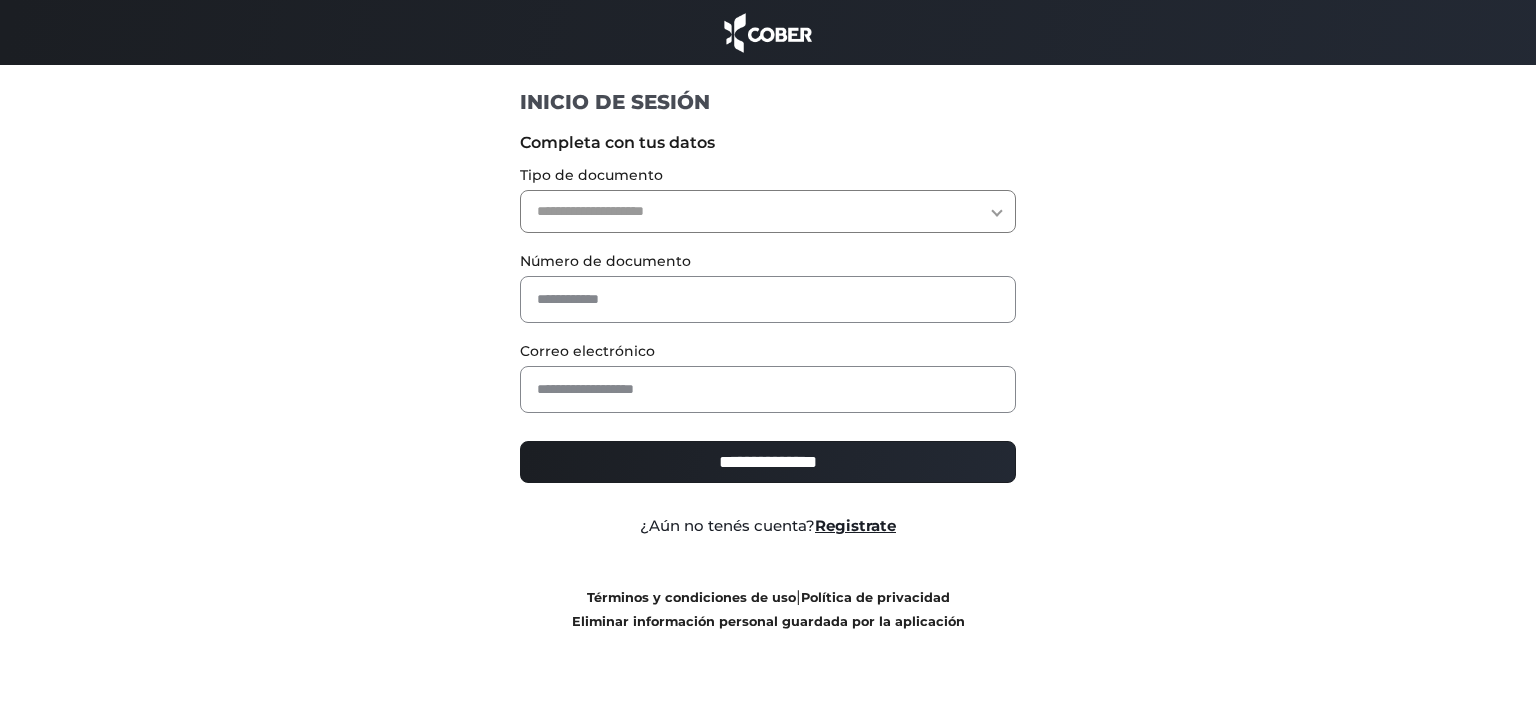 scroll, scrollTop: 0, scrollLeft: 0, axis: both 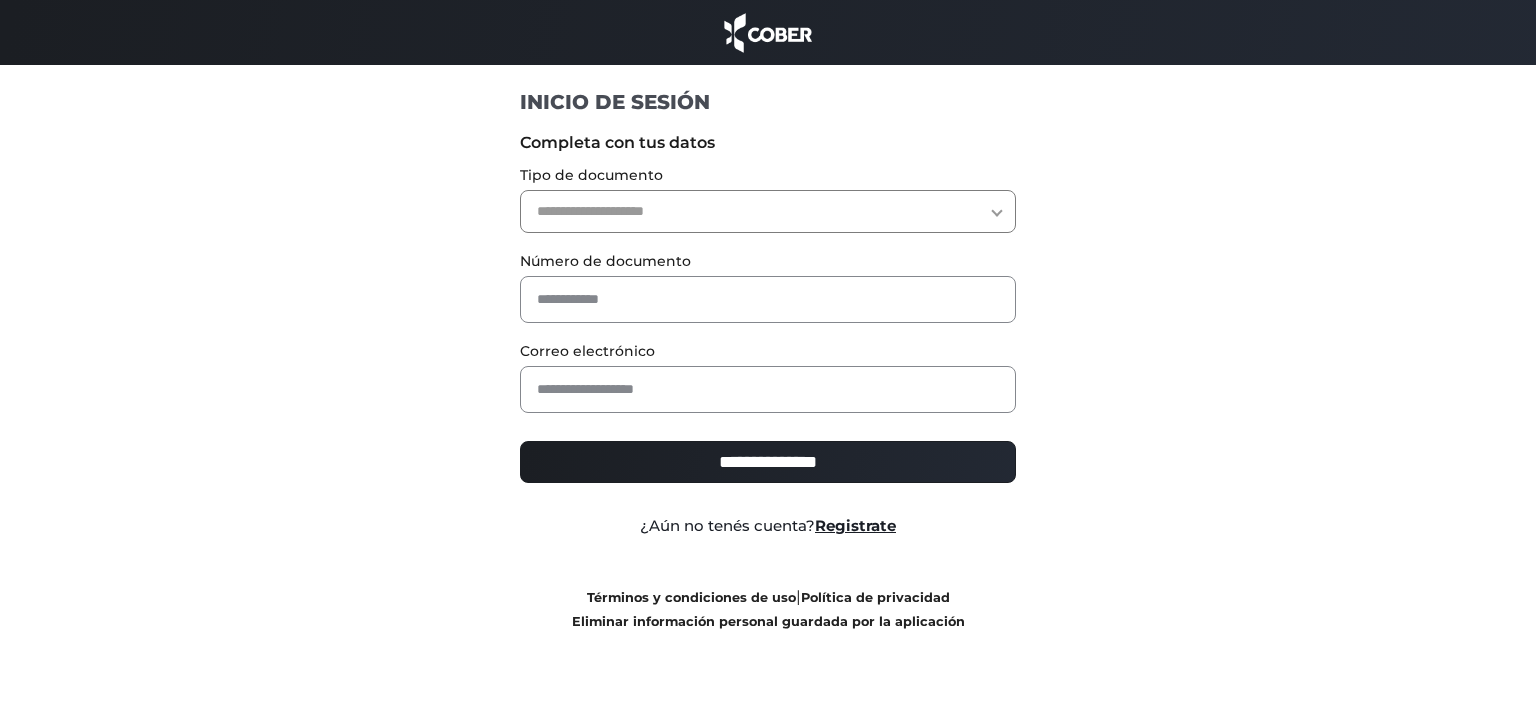 select on "***" 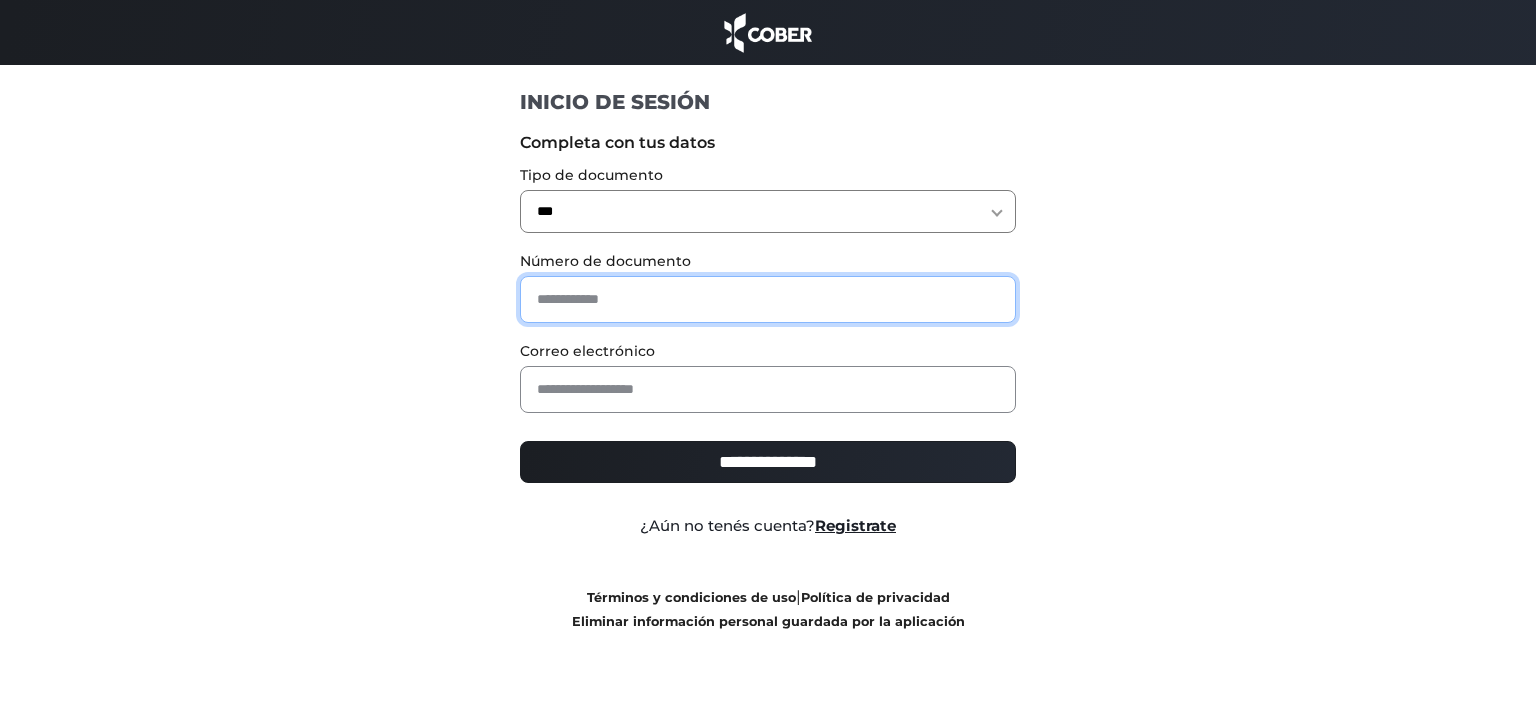 click at bounding box center (768, 299) 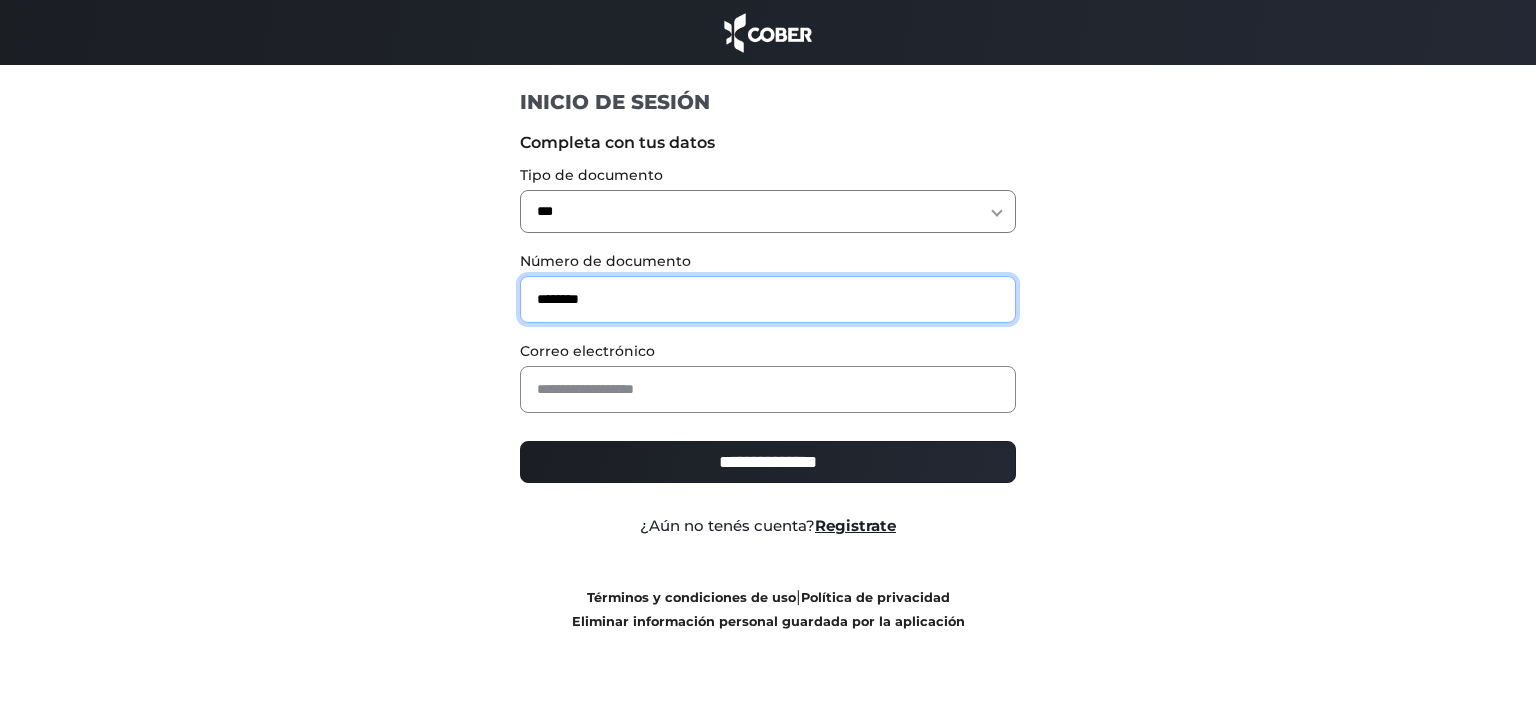 type on "********" 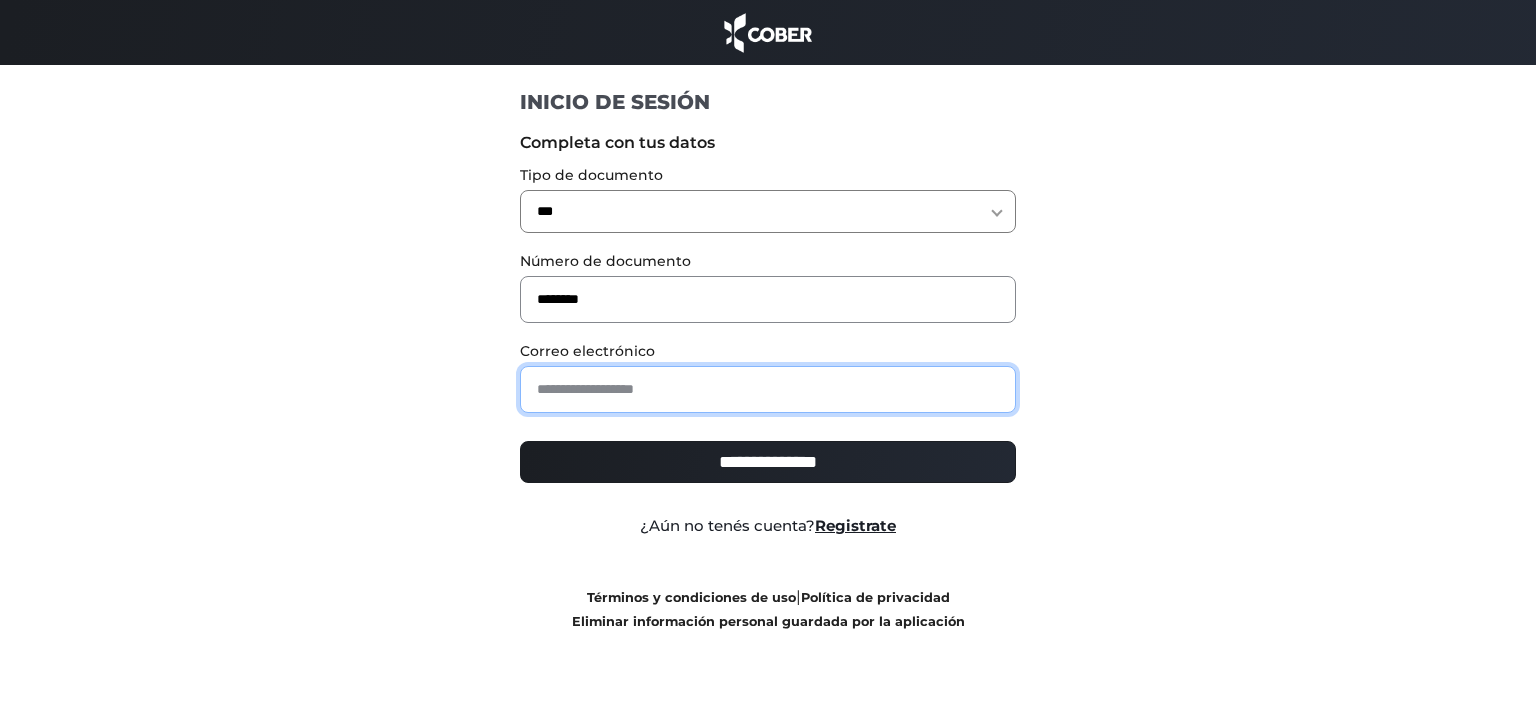 click at bounding box center (768, 389) 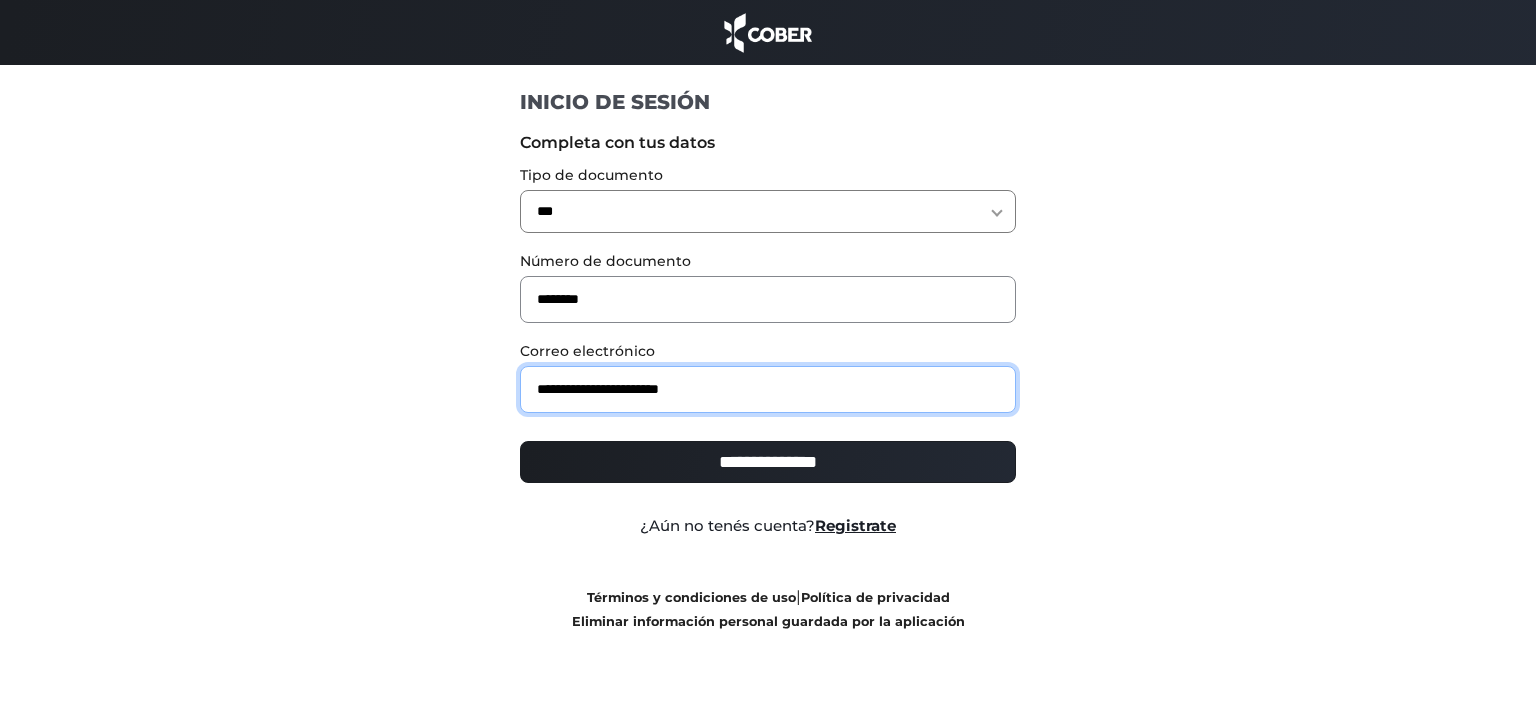 type on "**********" 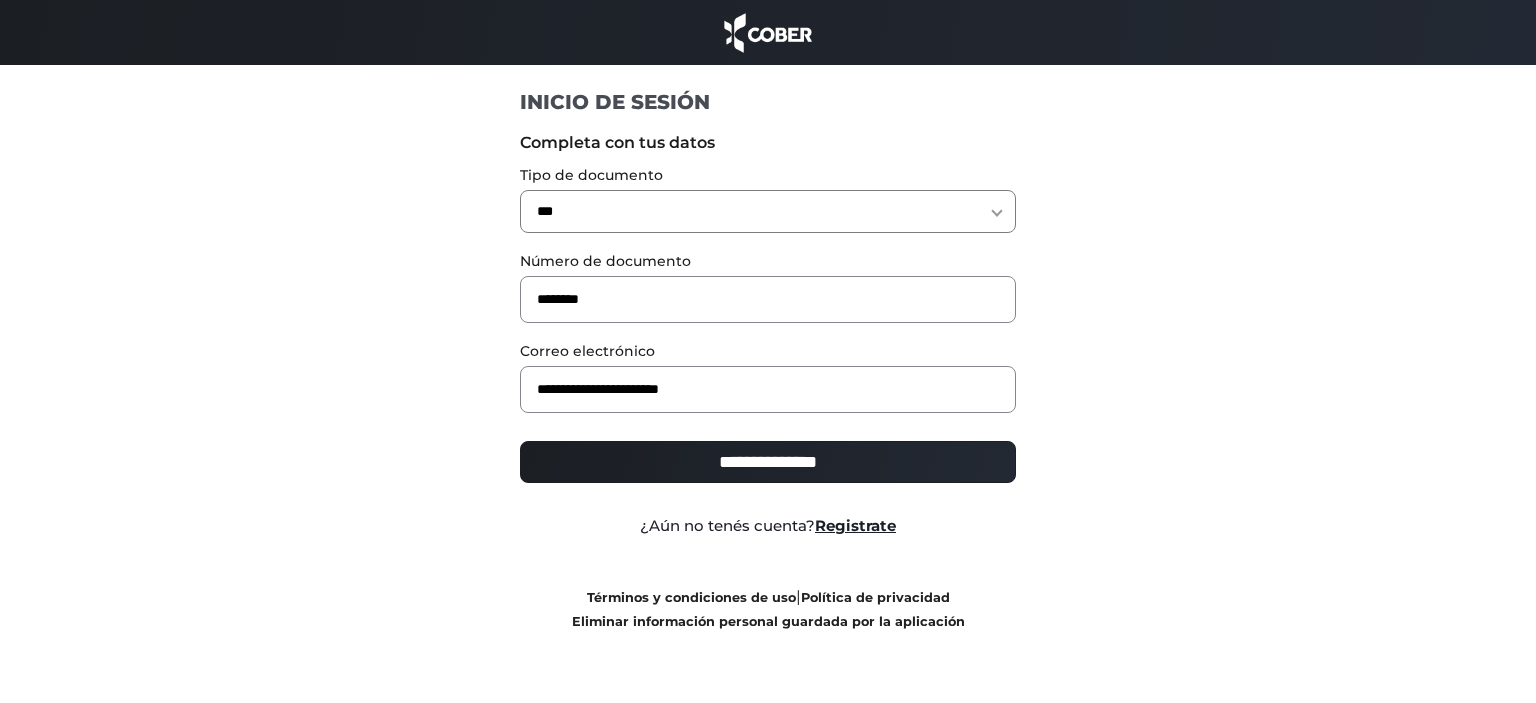 click on "**********" at bounding box center (768, 462) 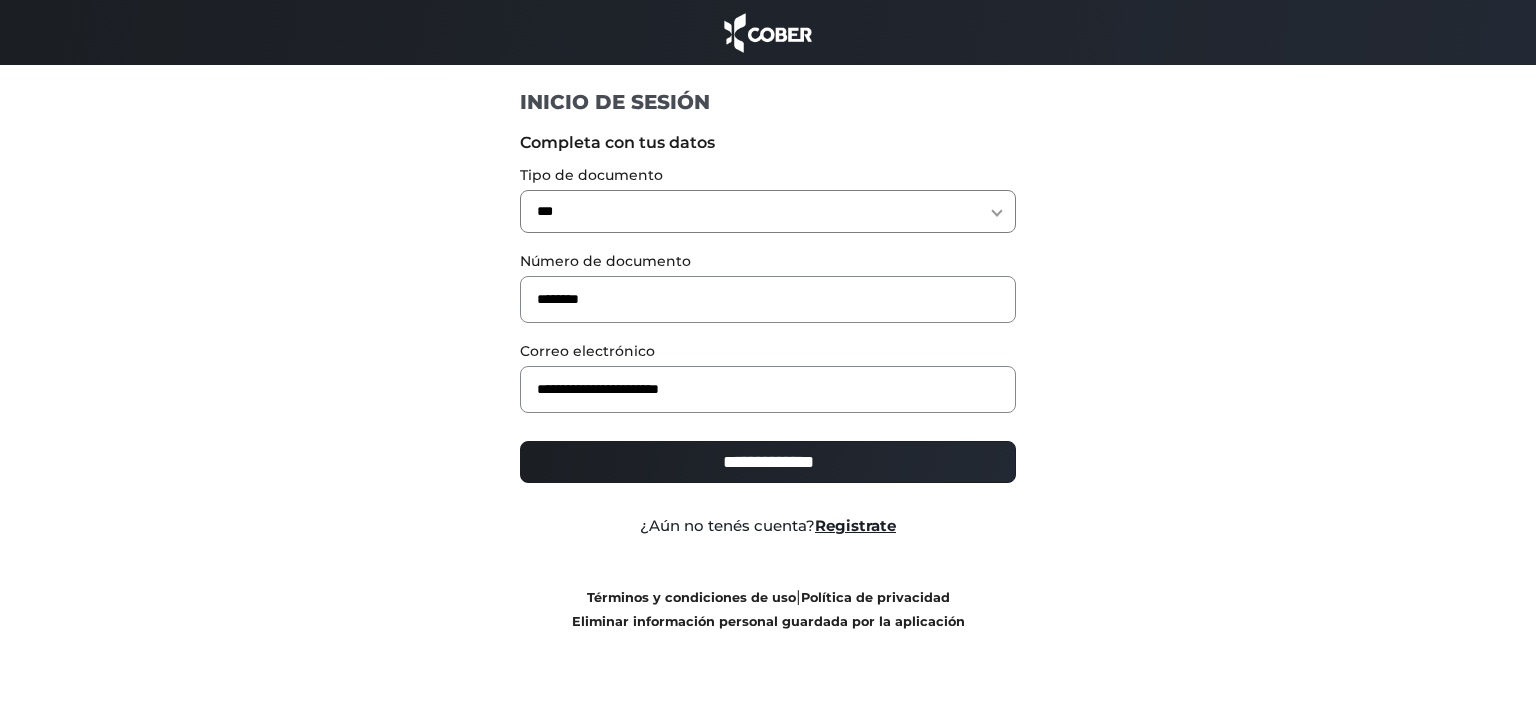 type on "**********" 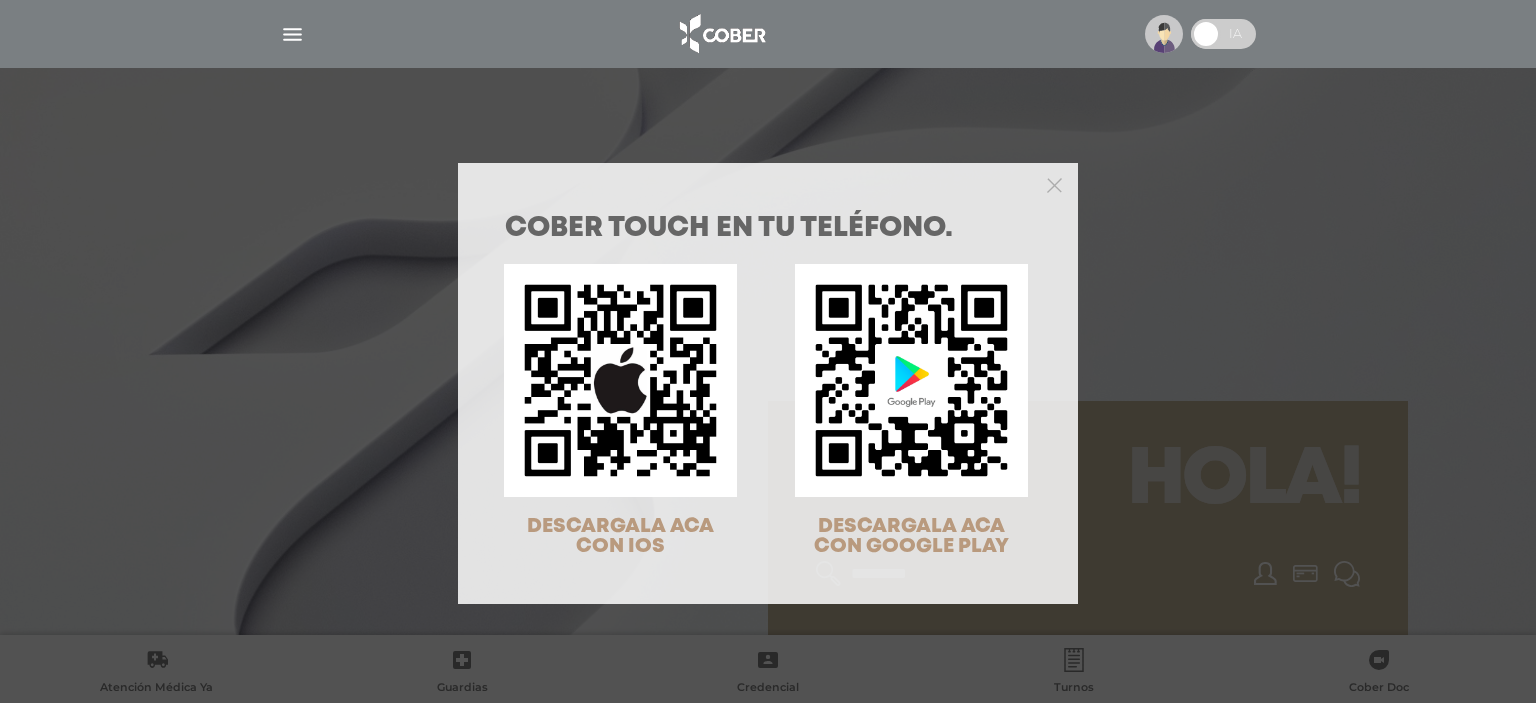 scroll, scrollTop: 0, scrollLeft: 0, axis: both 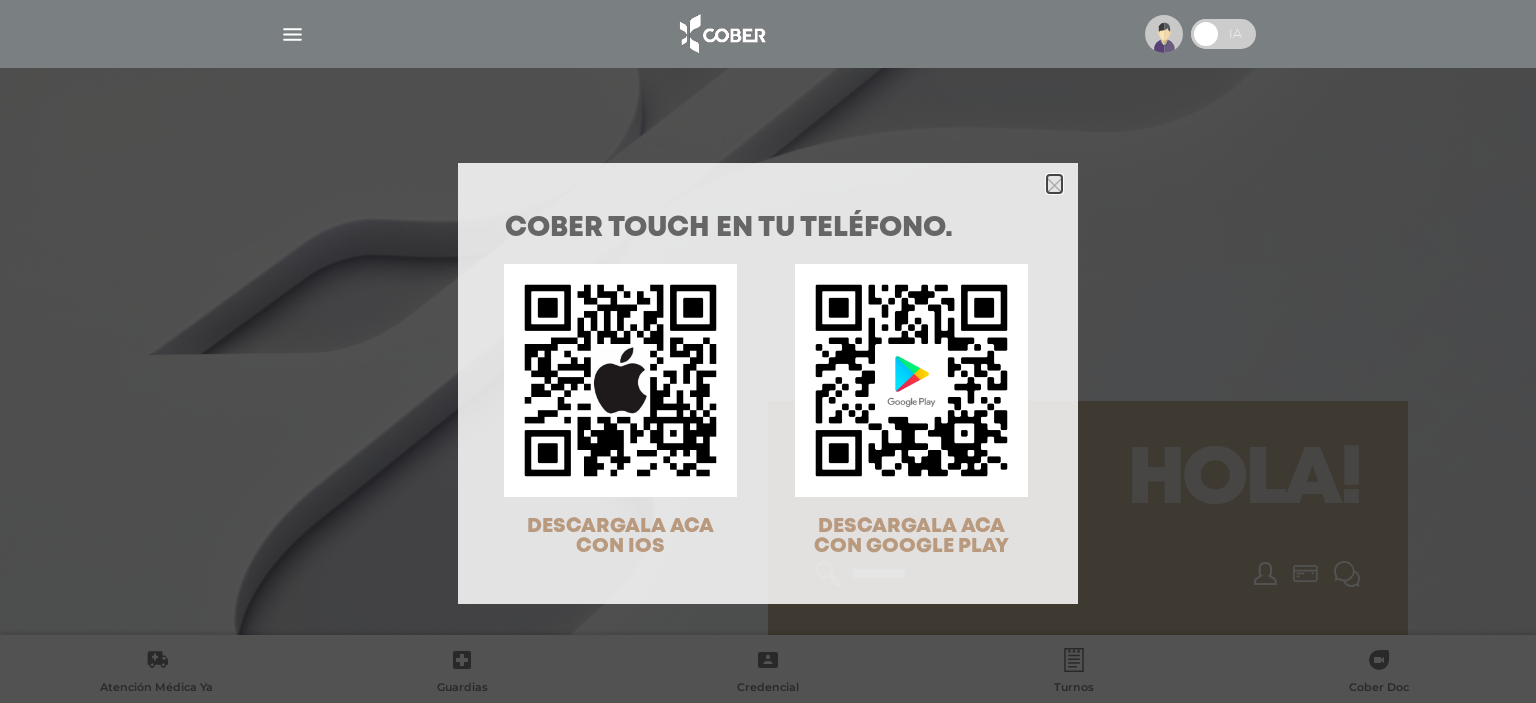 click 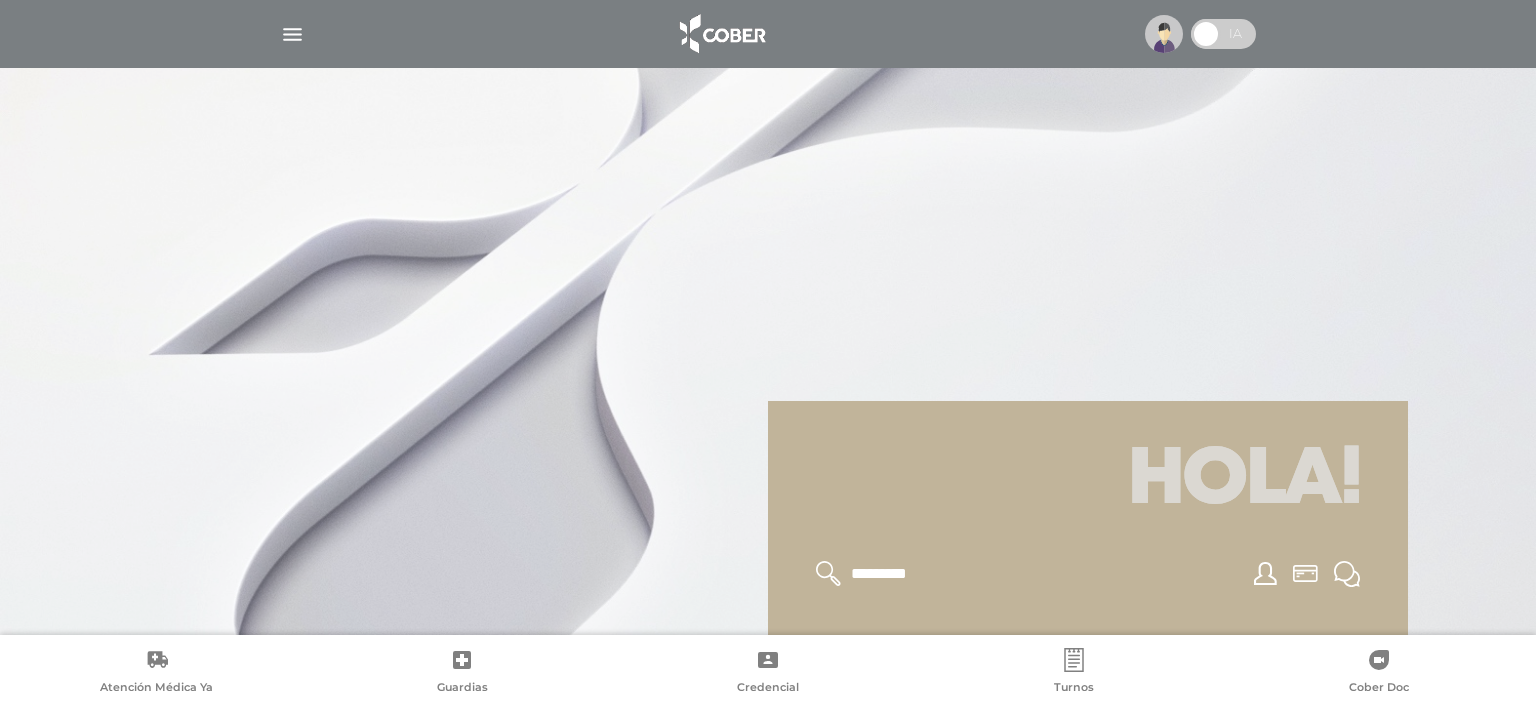 click at bounding box center (292, 34) 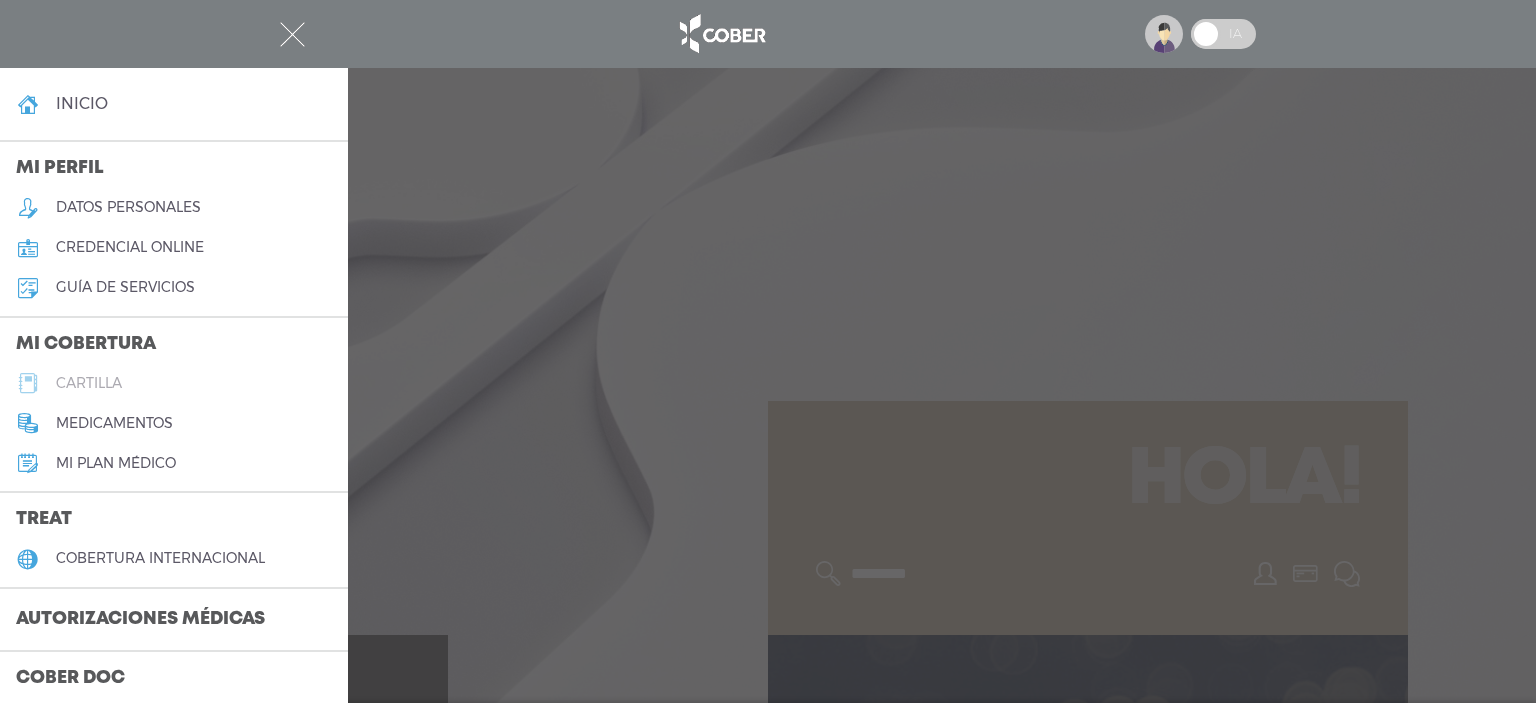 click on "cartilla" at bounding box center [174, 383] 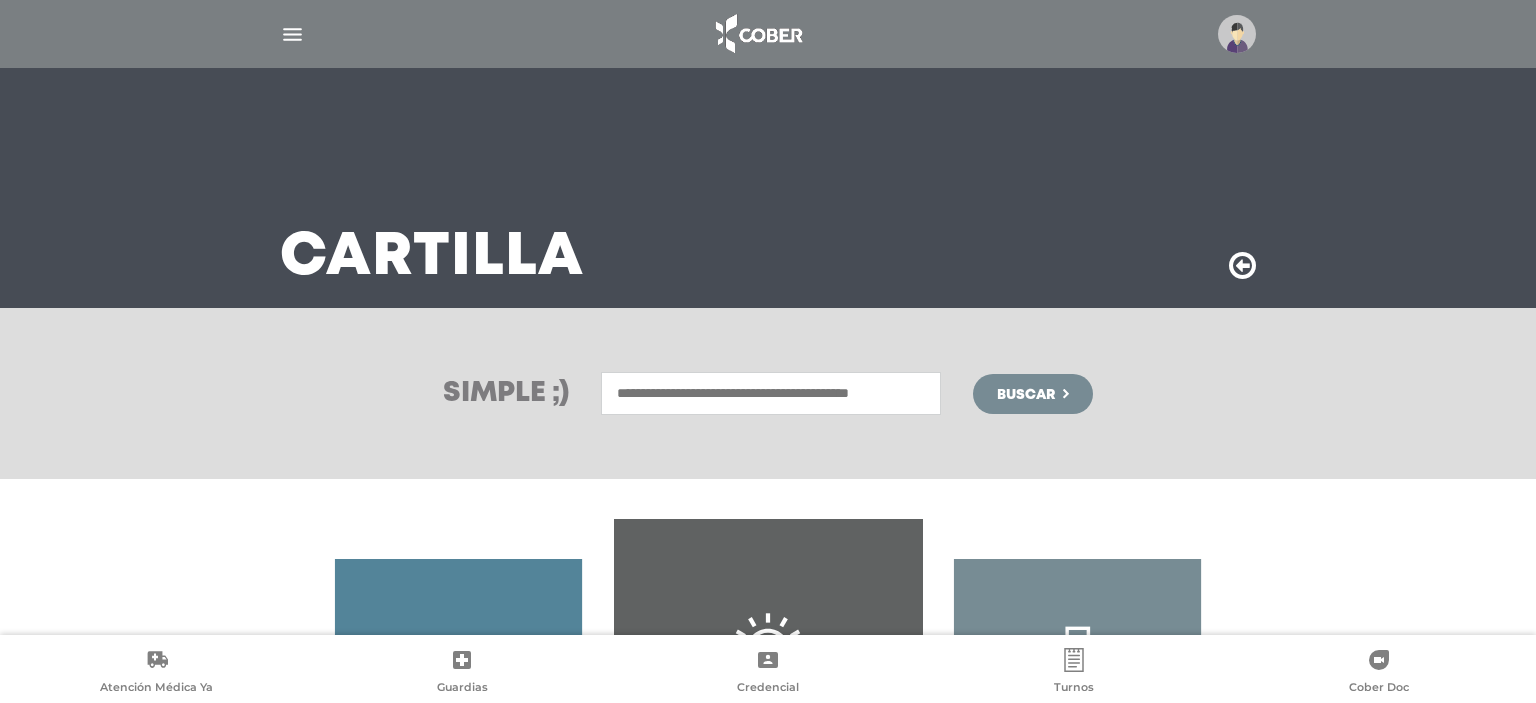 scroll, scrollTop: 296, scrollLeft: 0, axis: vertical 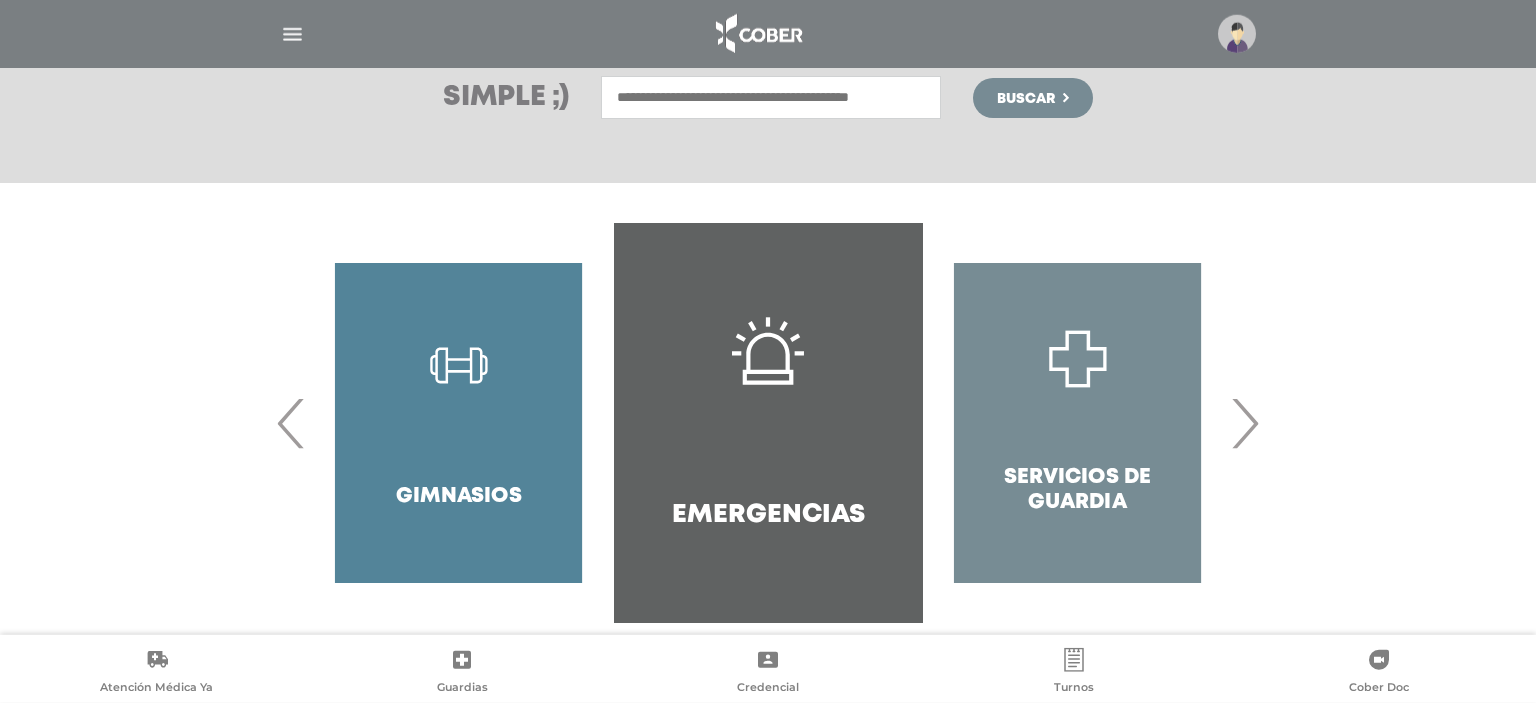 click on "›" at bounding box center [1244, 423] 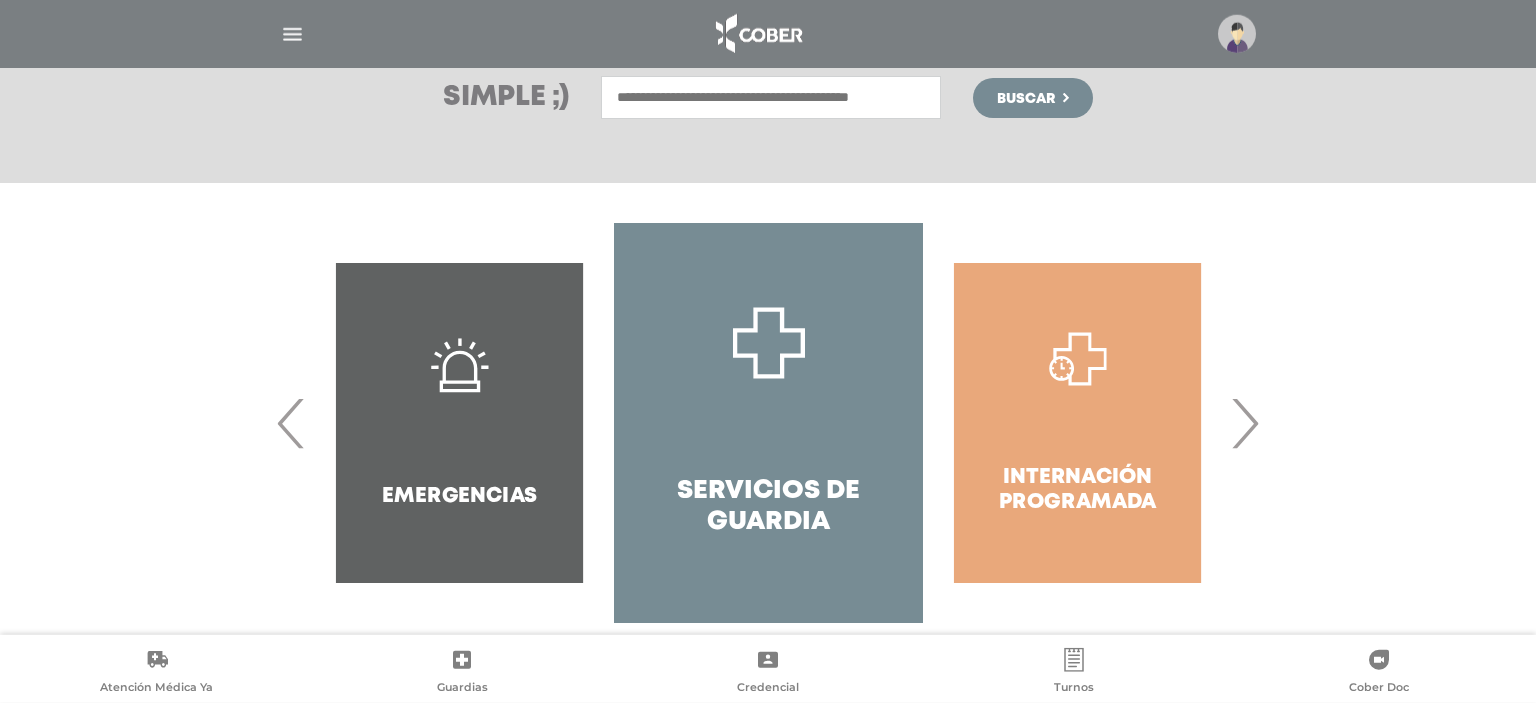 click on "›" at bounding box center (1244, 423) 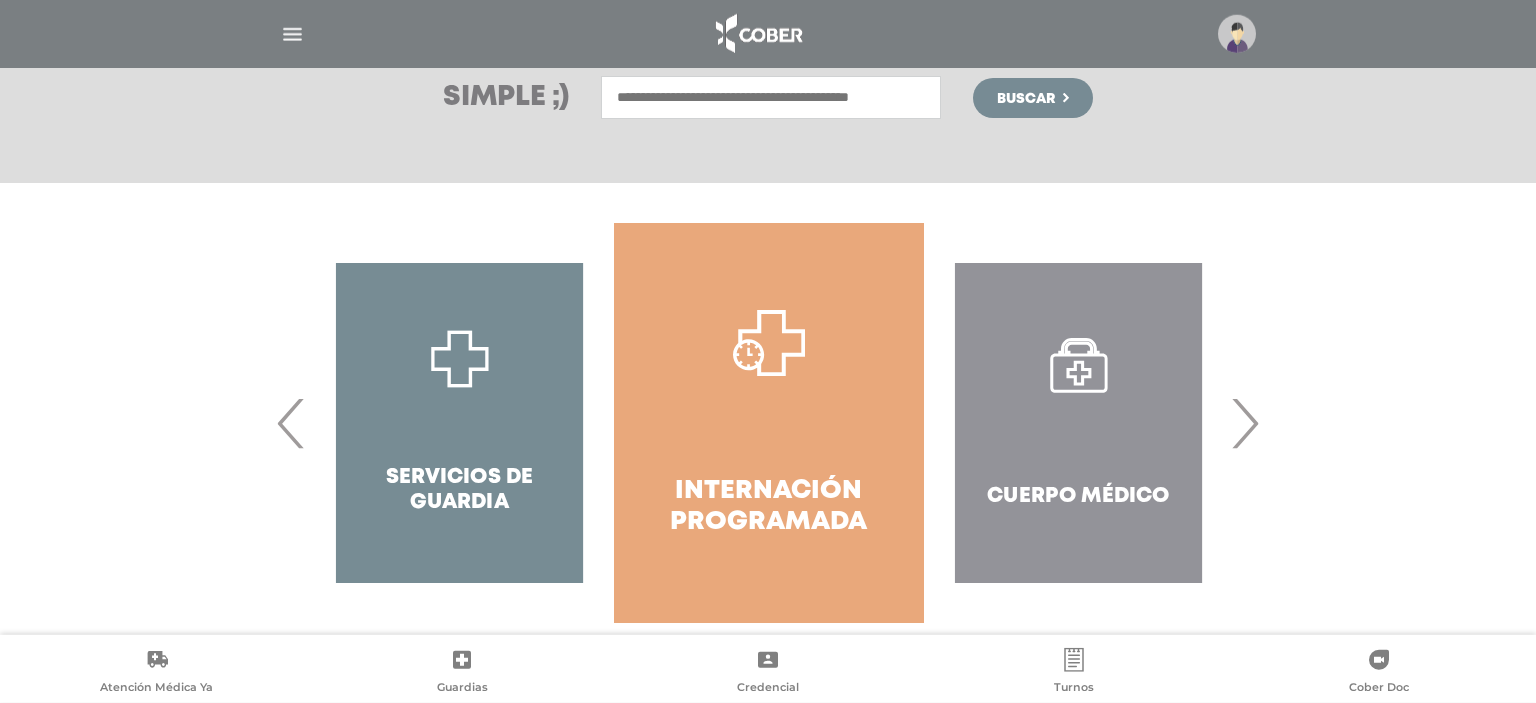 click on "›" at bounding box center (1244, 423) 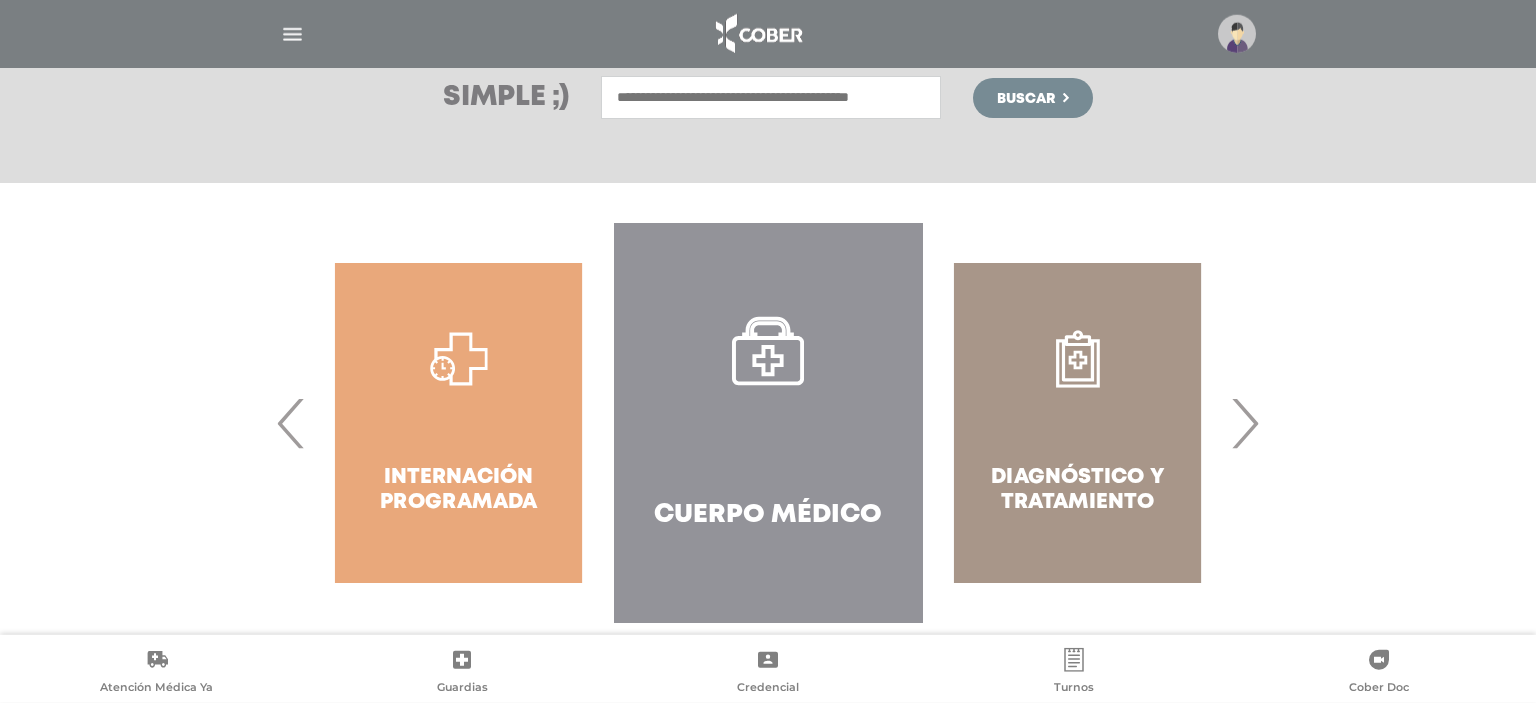 click on "›" at bounding box center [1244, 423] 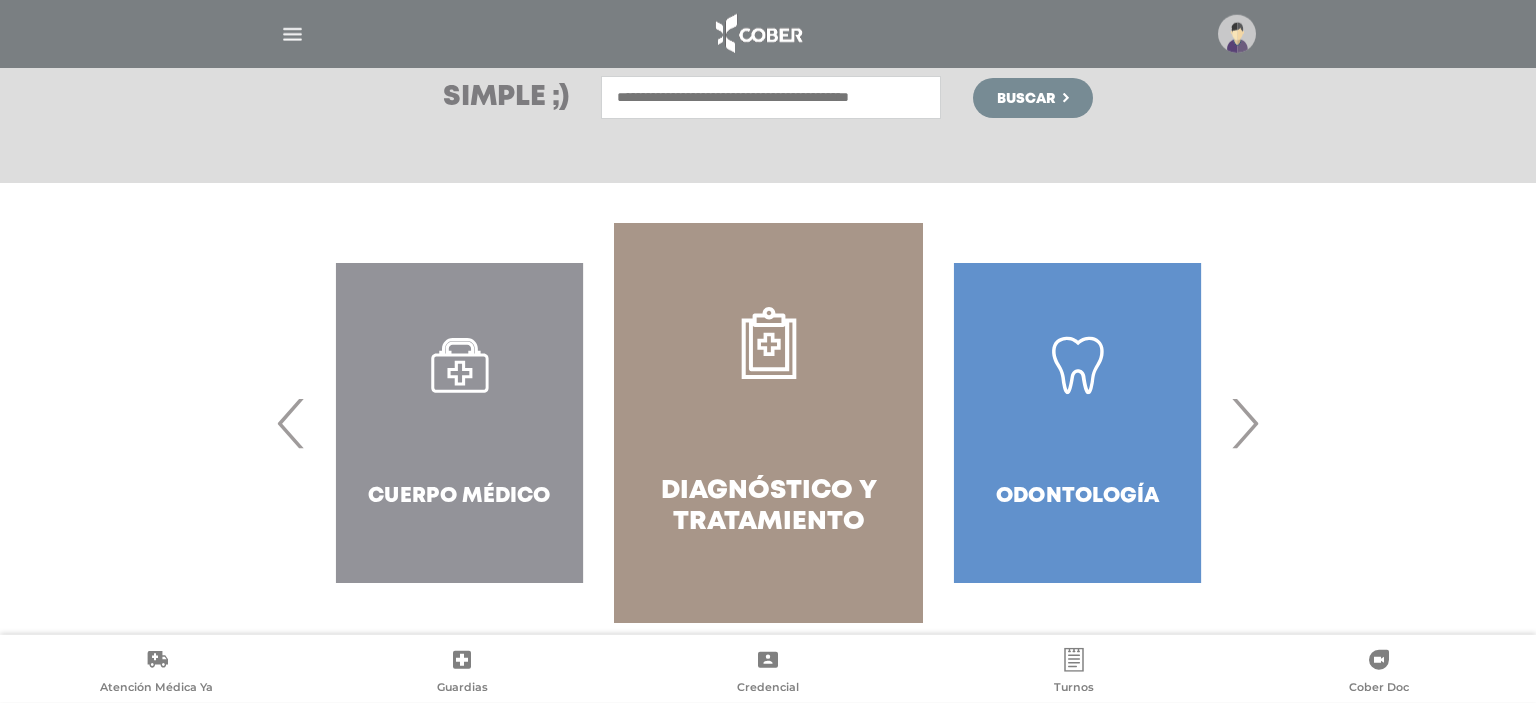 click at bounding box center [771, 97] 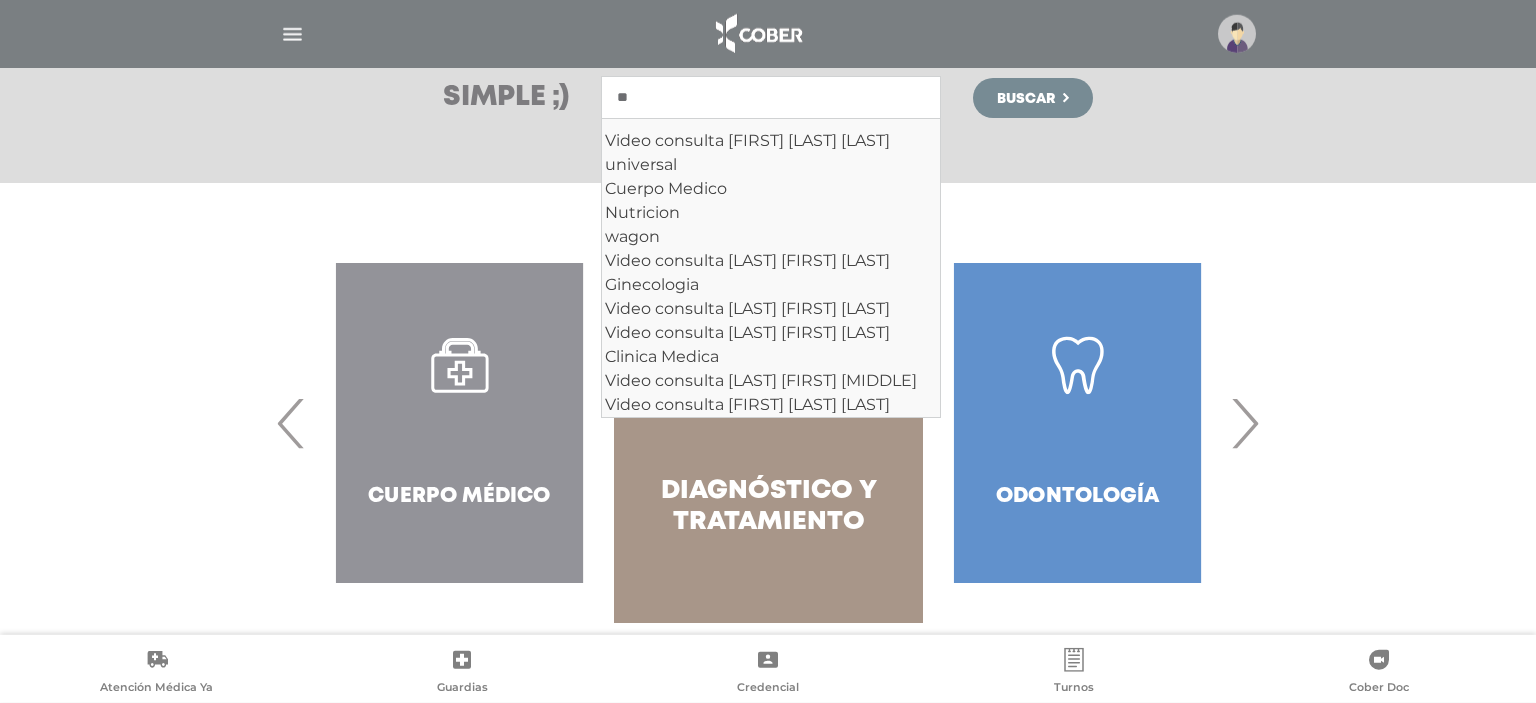 type on "*" 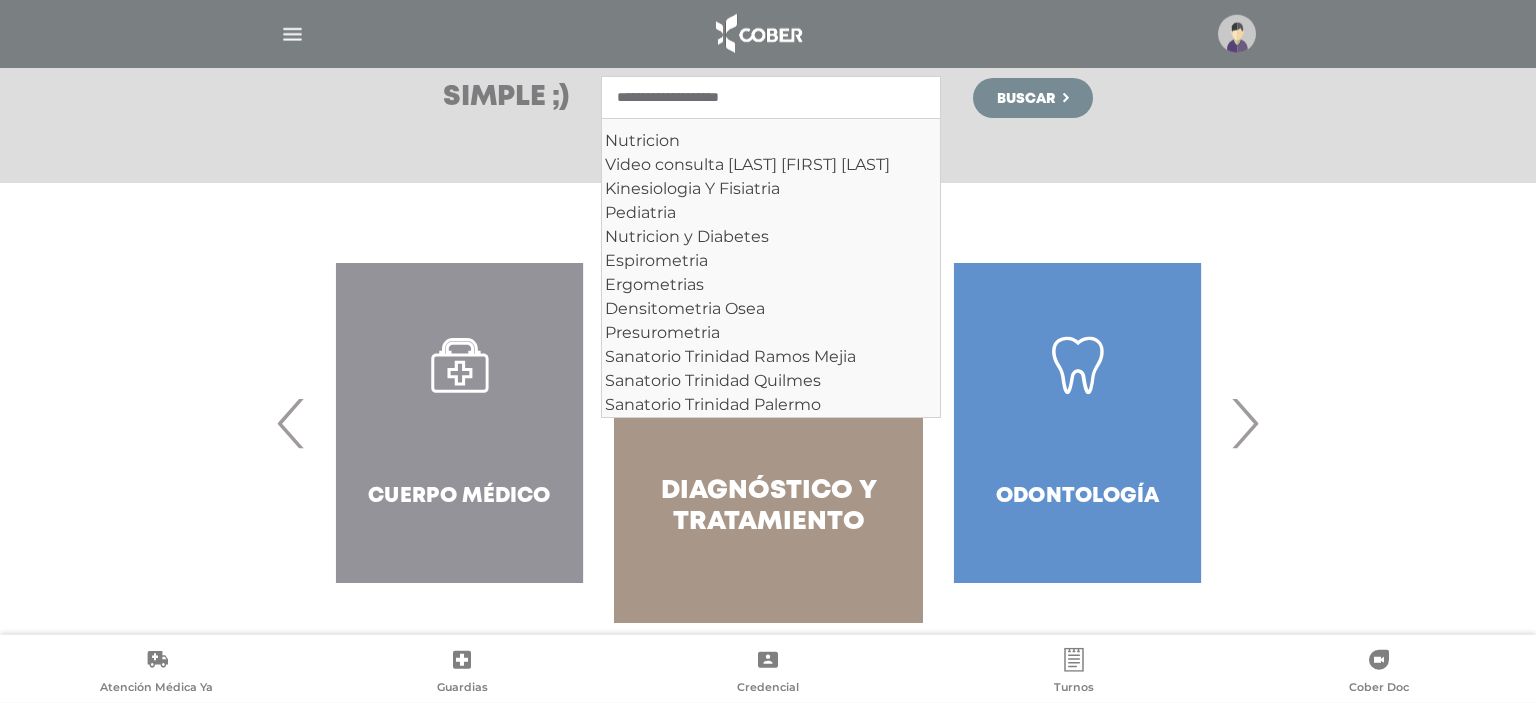 type on "**********" 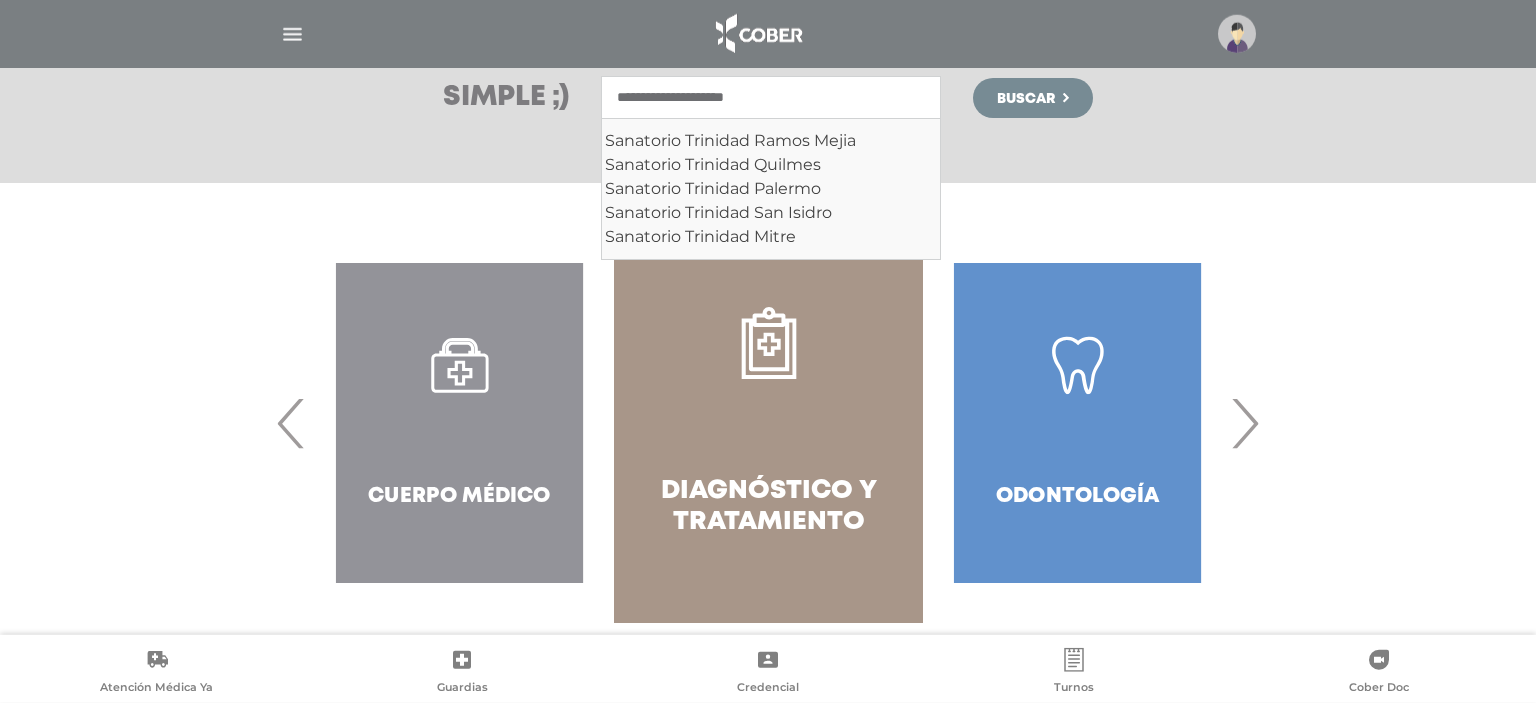 drag, startPoint x: 772, startPoint y: 102, endPoint x: 618, endPoint y: 90, distance: 154.46683 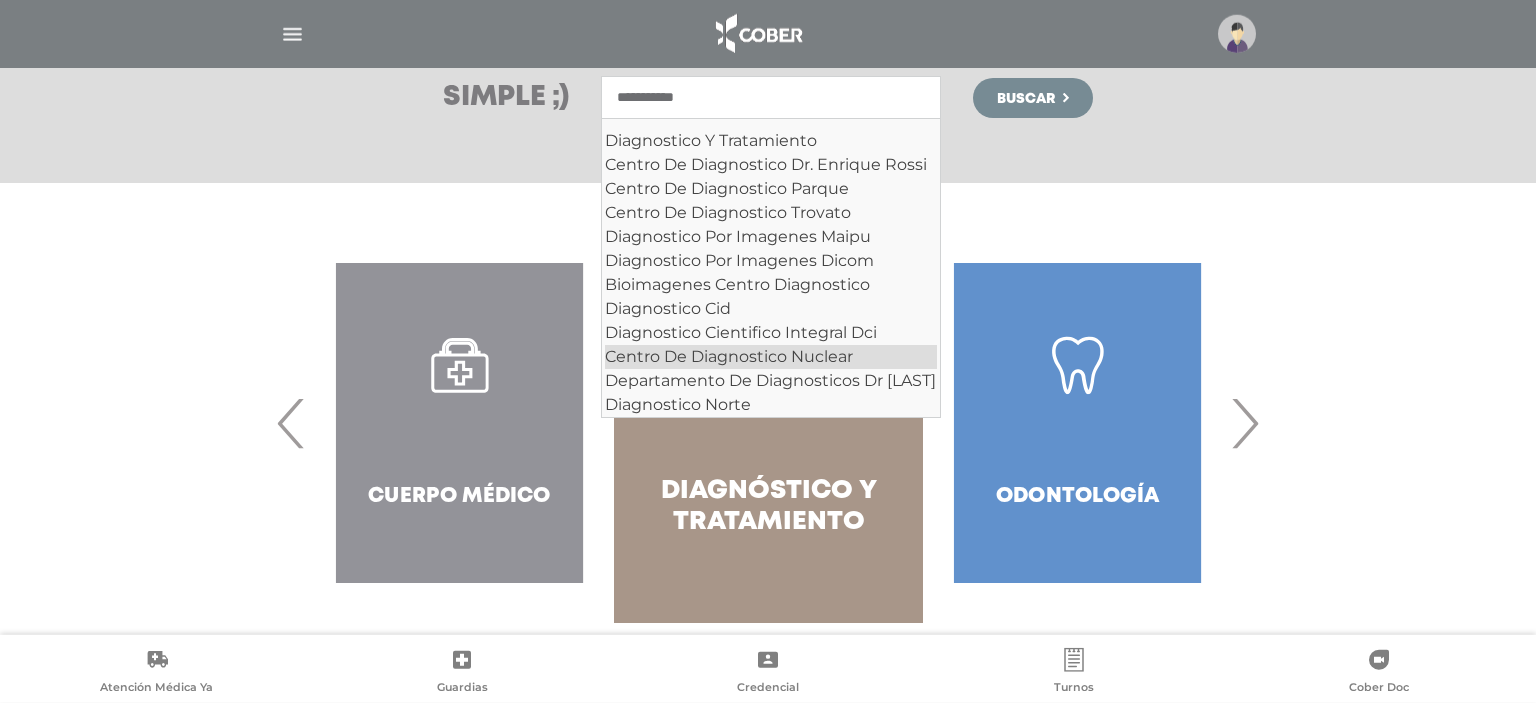 click on "Centro De Diagnostico Nuclear" at bounding box center (771, 357) 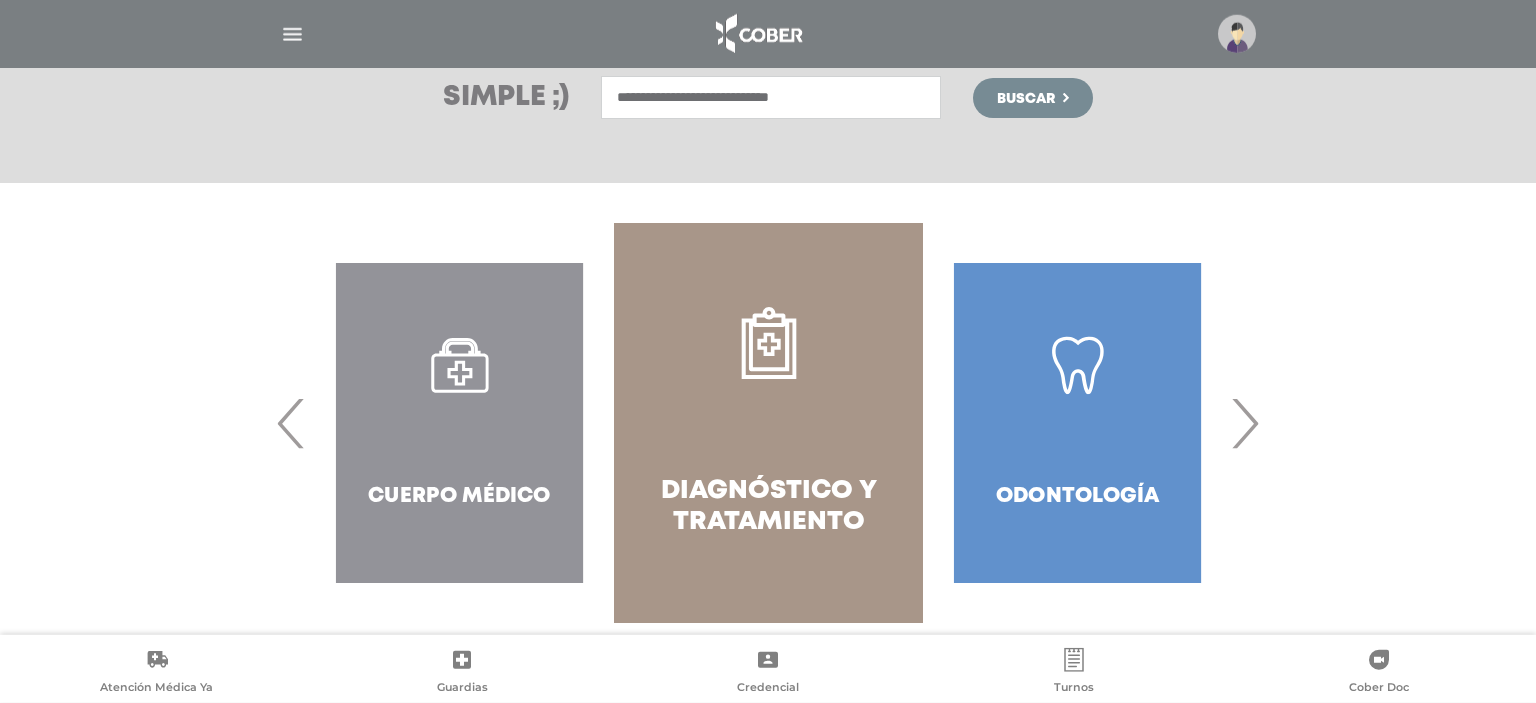 type on "**********" 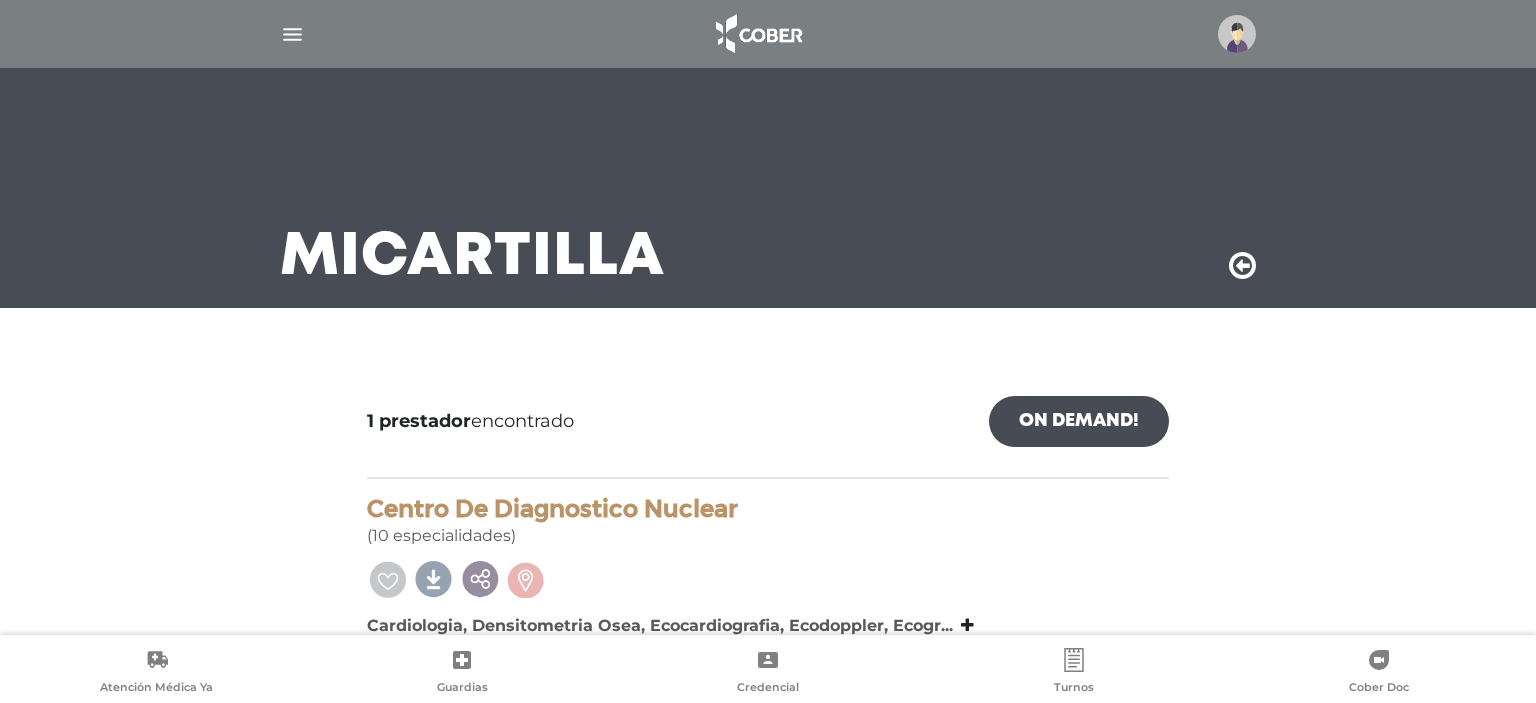 scroll, scrollTop: 108, scrollLeft: 0, axis: vertical 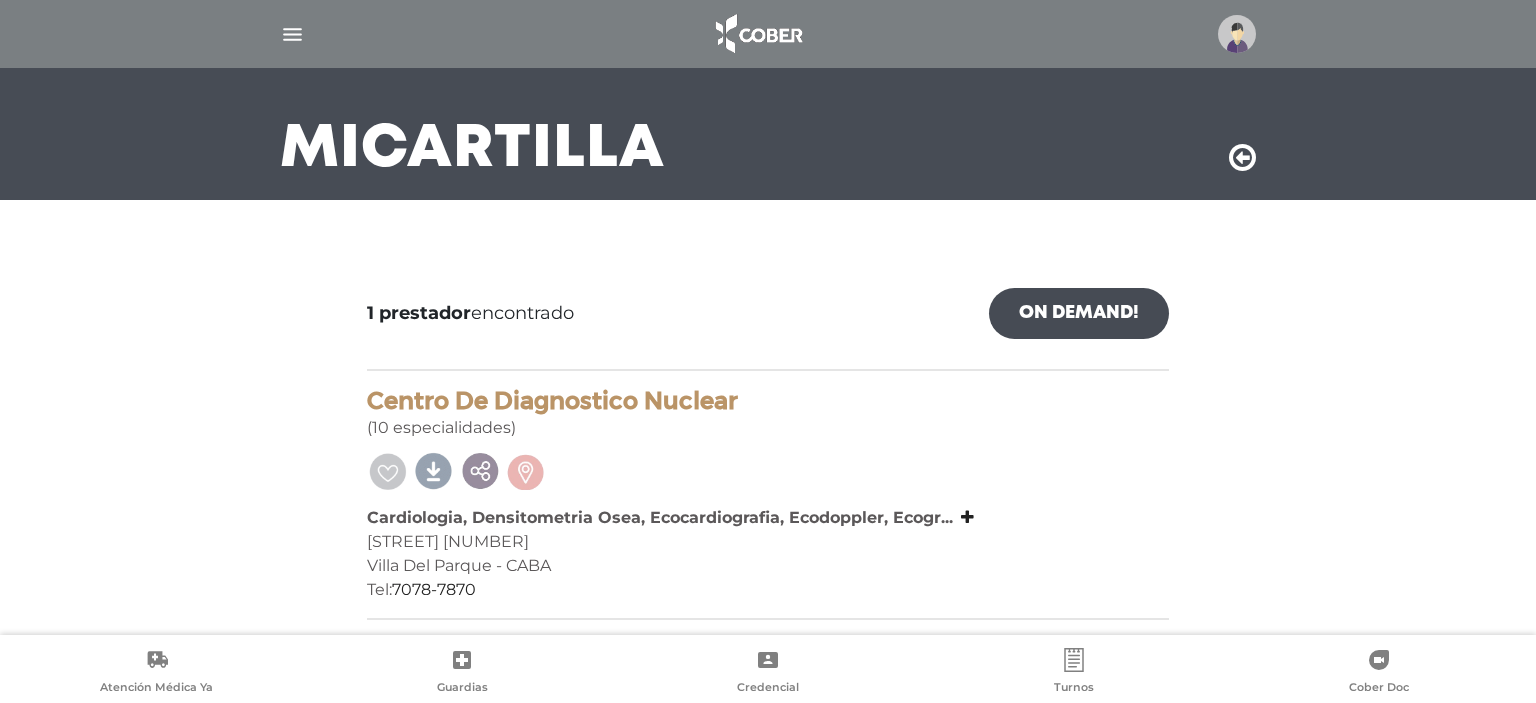 click on "Mi  Cartilla" at bounding box center (768, 46) 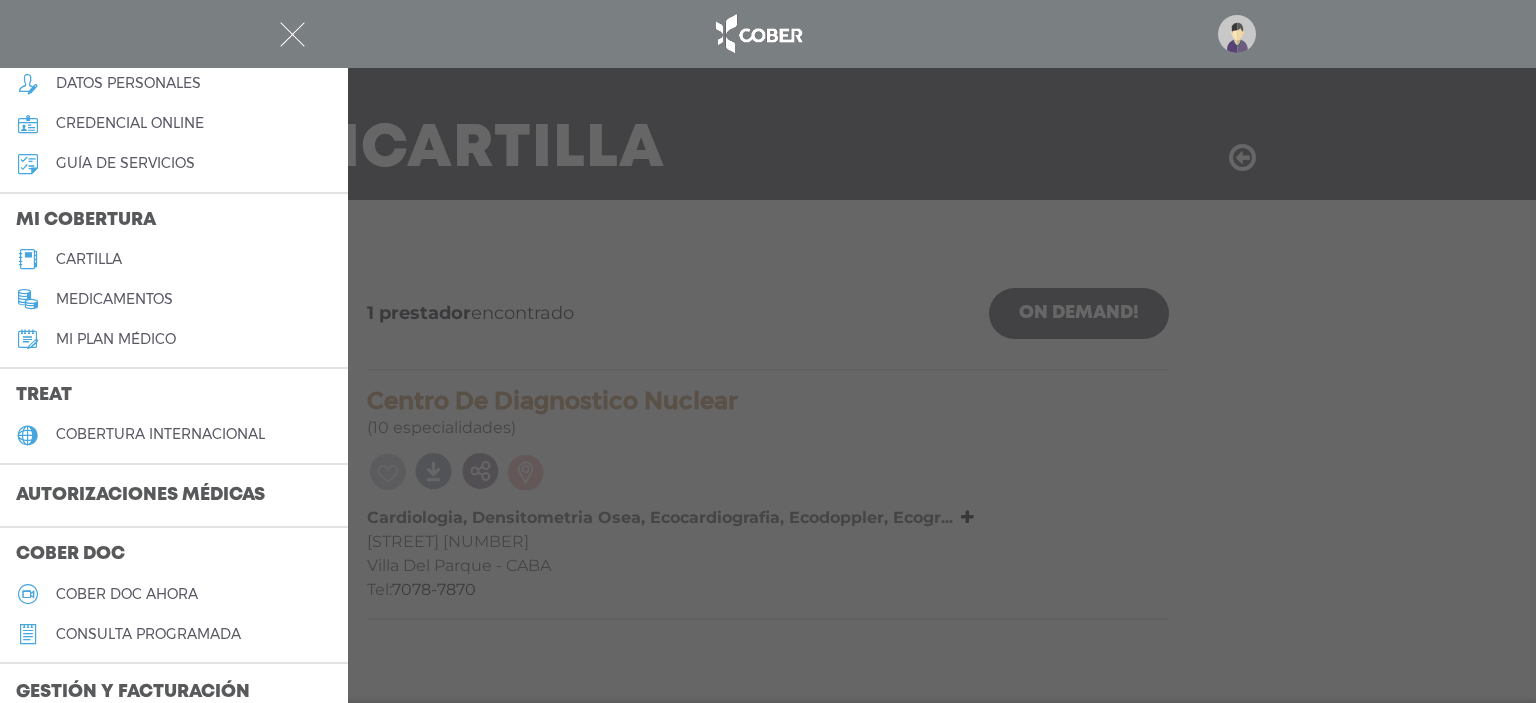 scroll, scrollTop: 123, scrollLeft: 0, axis: vertical 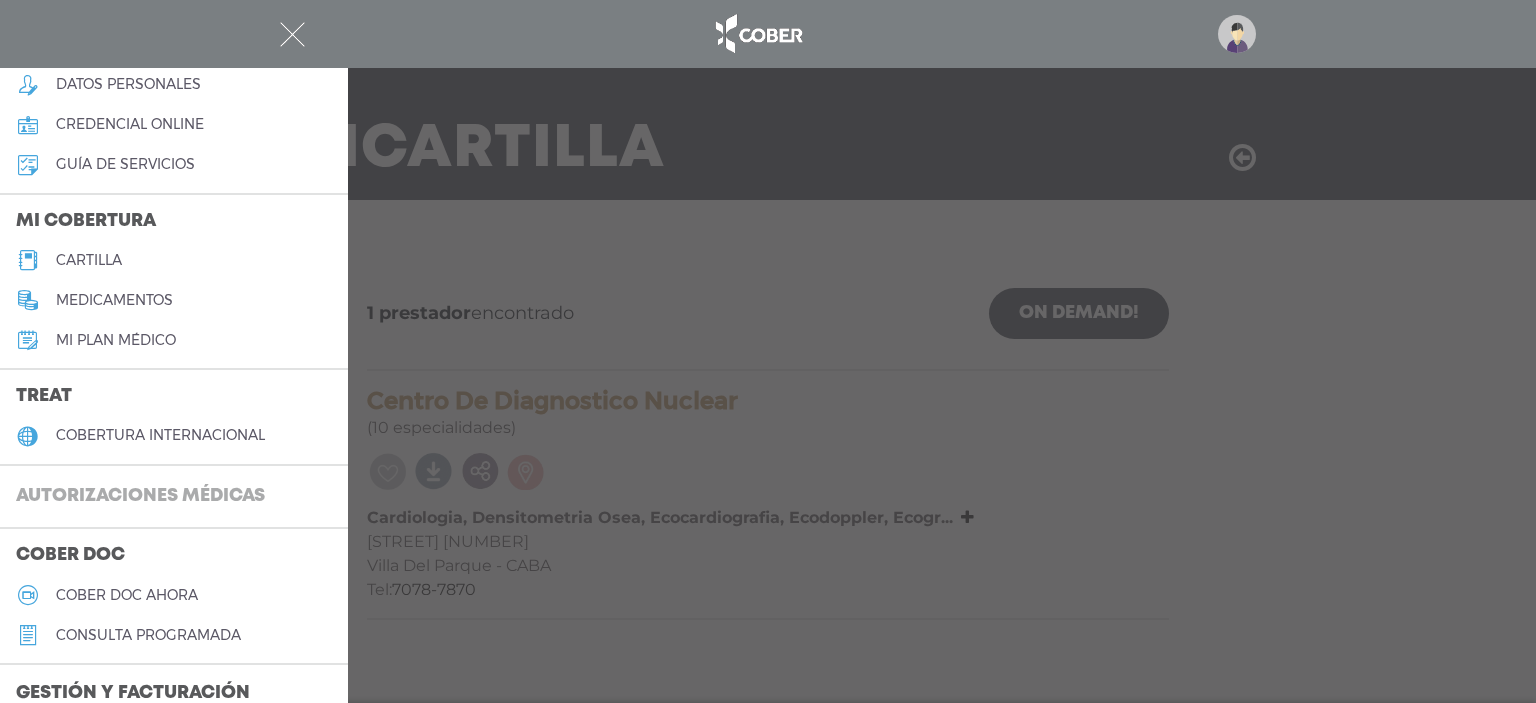click on "Autorizaciones médicas" at bounding box center [140, 497] 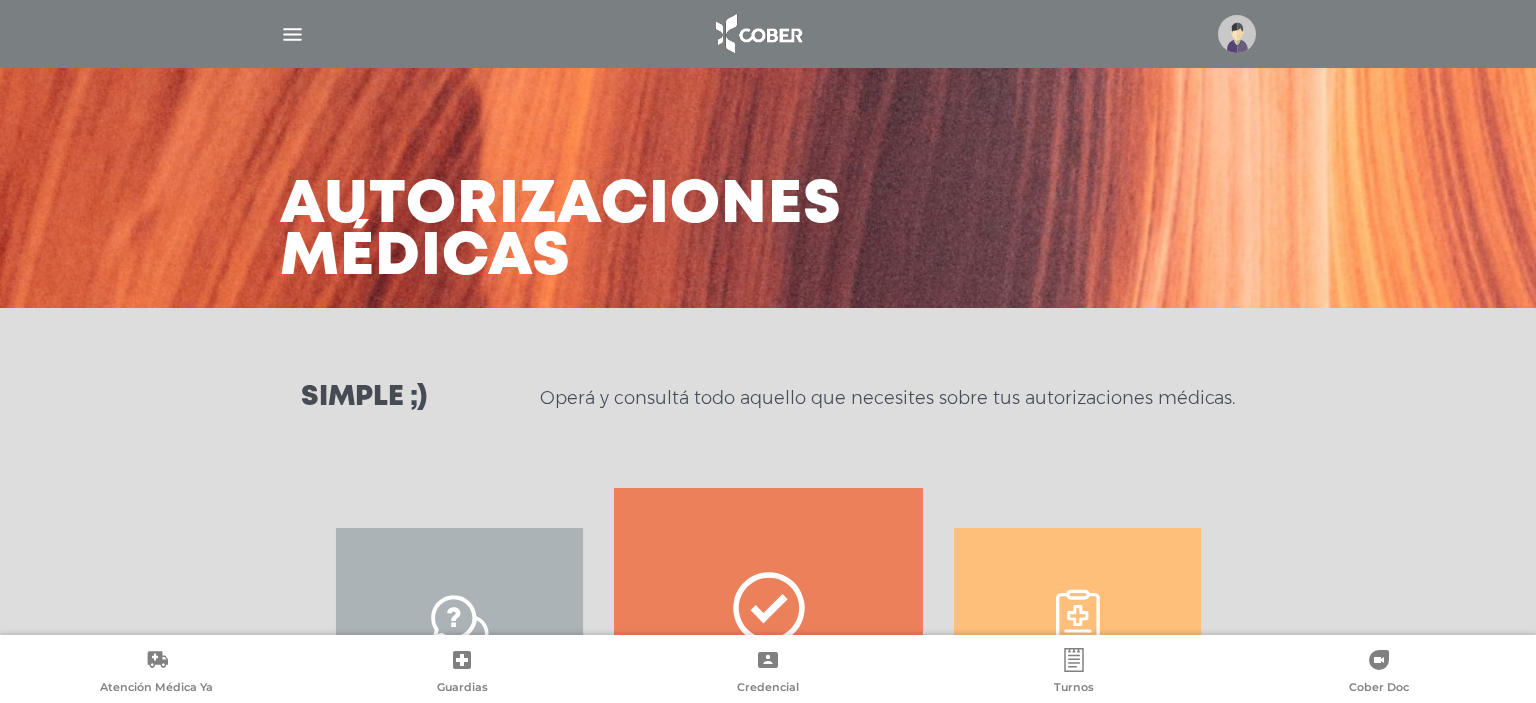 scroll, scrollTop: 300, scrollLeft: 0, axis: vertical 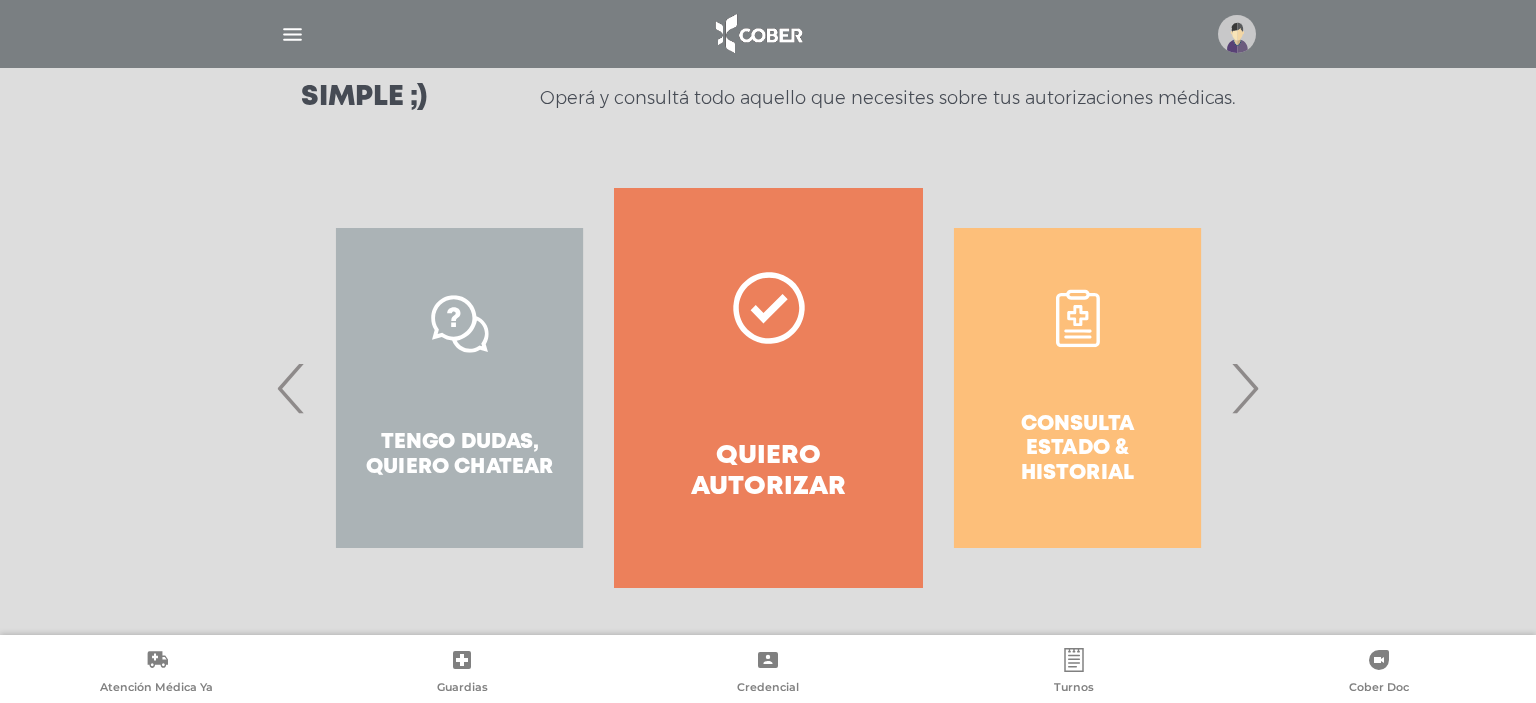 click on "›" at bounding box center (1244, 388) 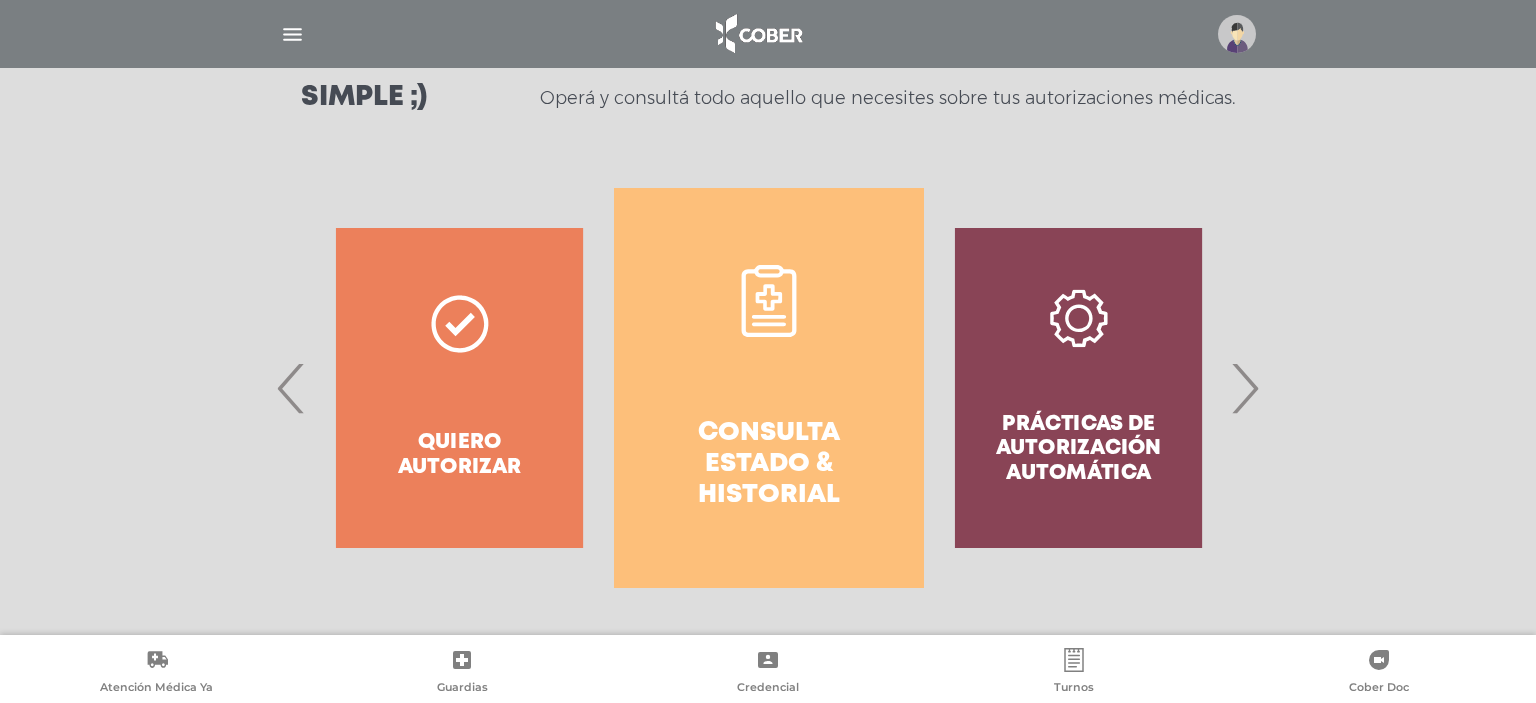 click on "›" at bounding box center (1244, 388) 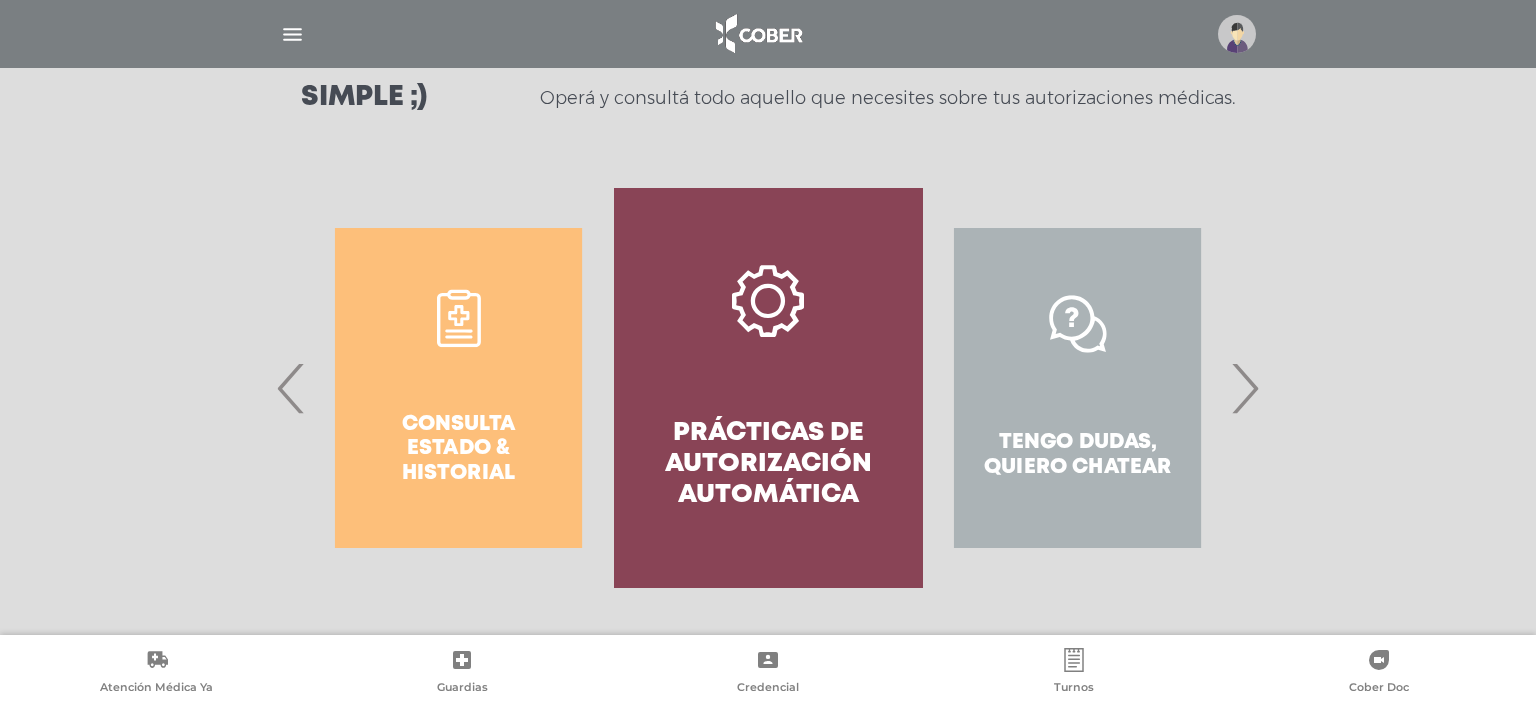 click on "Prácticas de autorización automática" at bounding box center [768, 465] 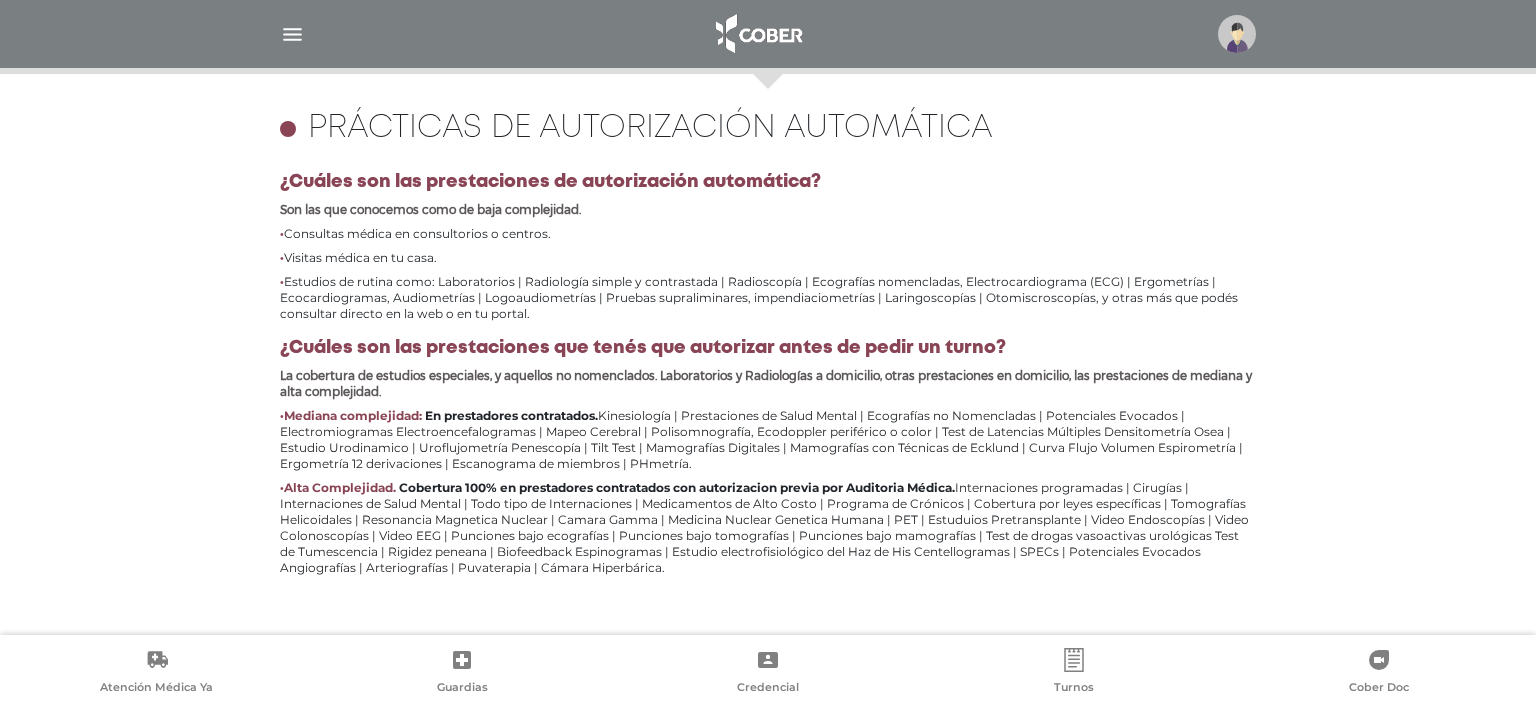 scroll, scrollTop: 868, scrollLeft: 0, axis: vertical 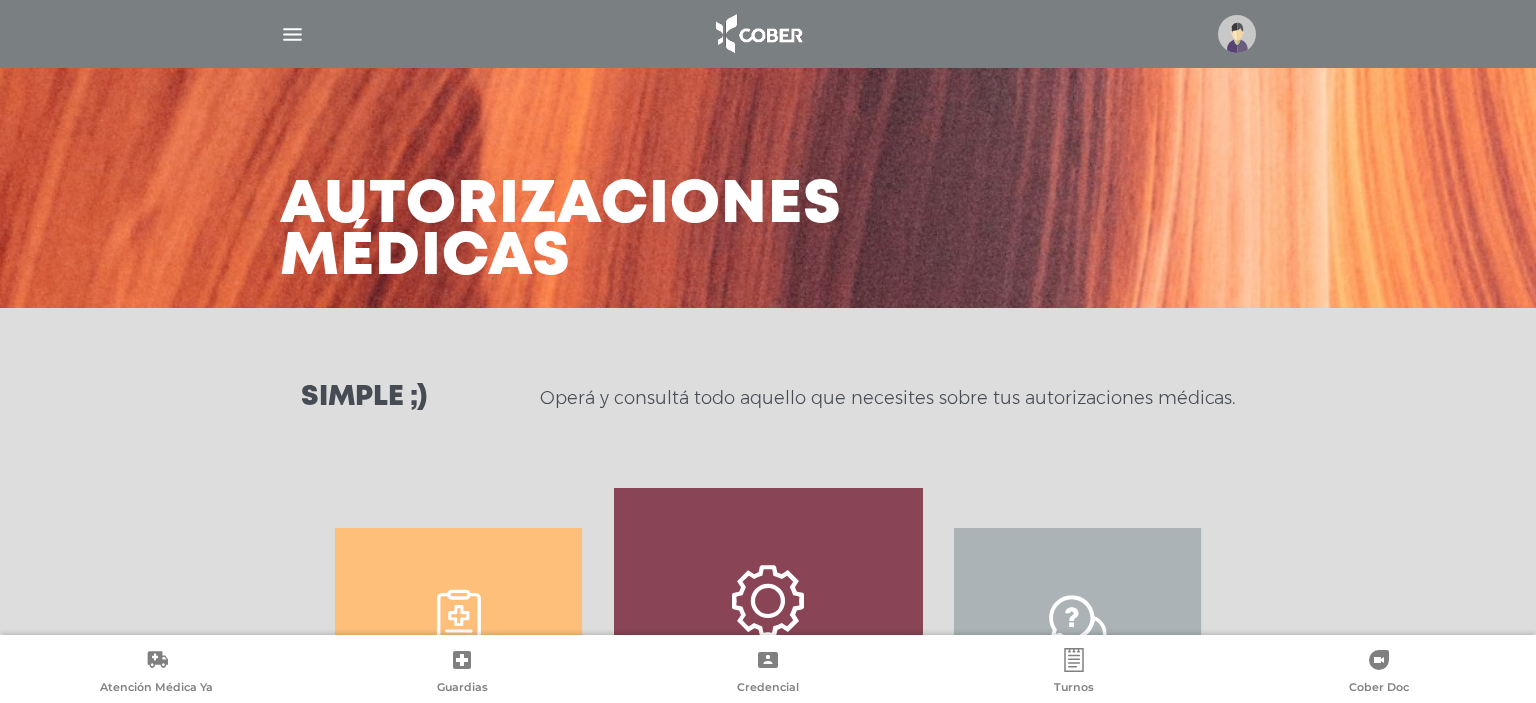 click at bounding box center (292, 34) 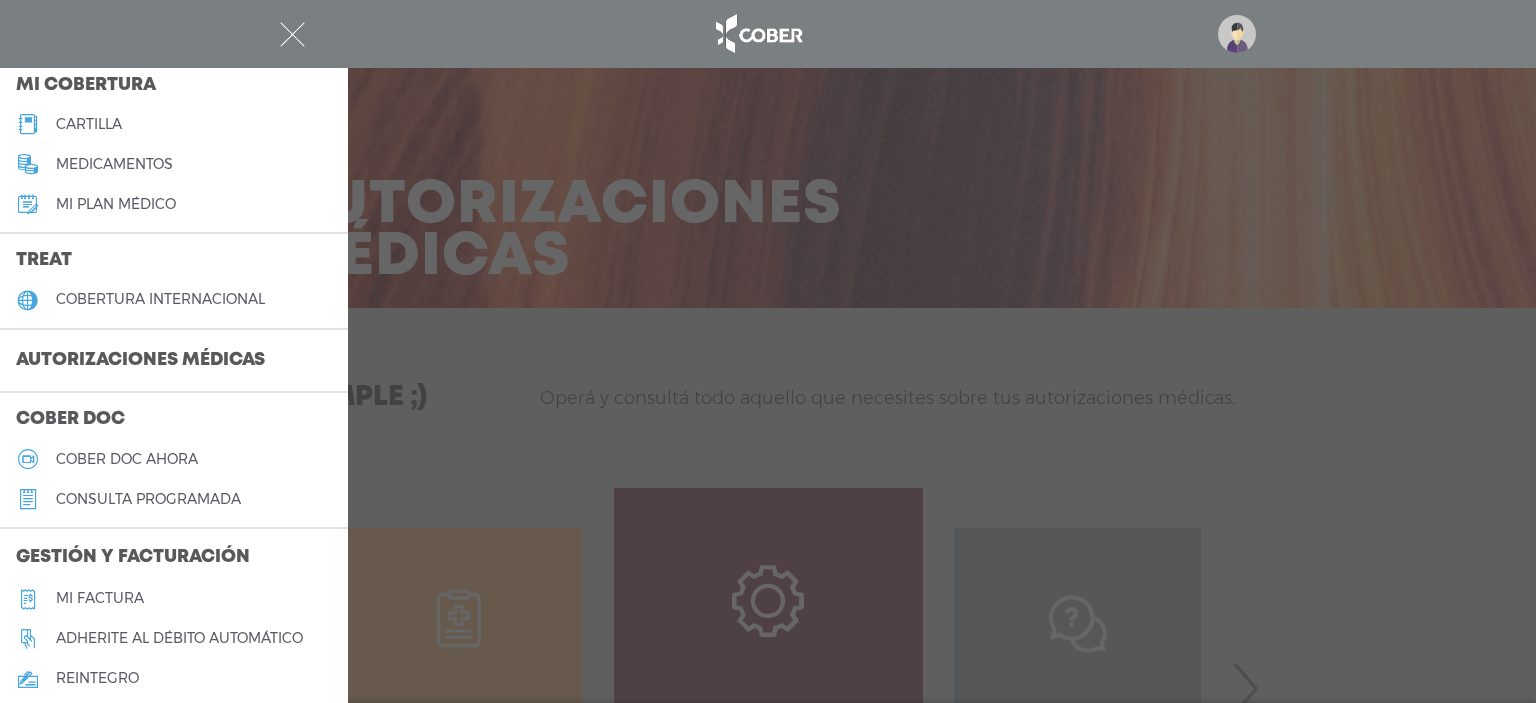scroll, scrollTop: 280, scrollLeft: 0, axis: vertical 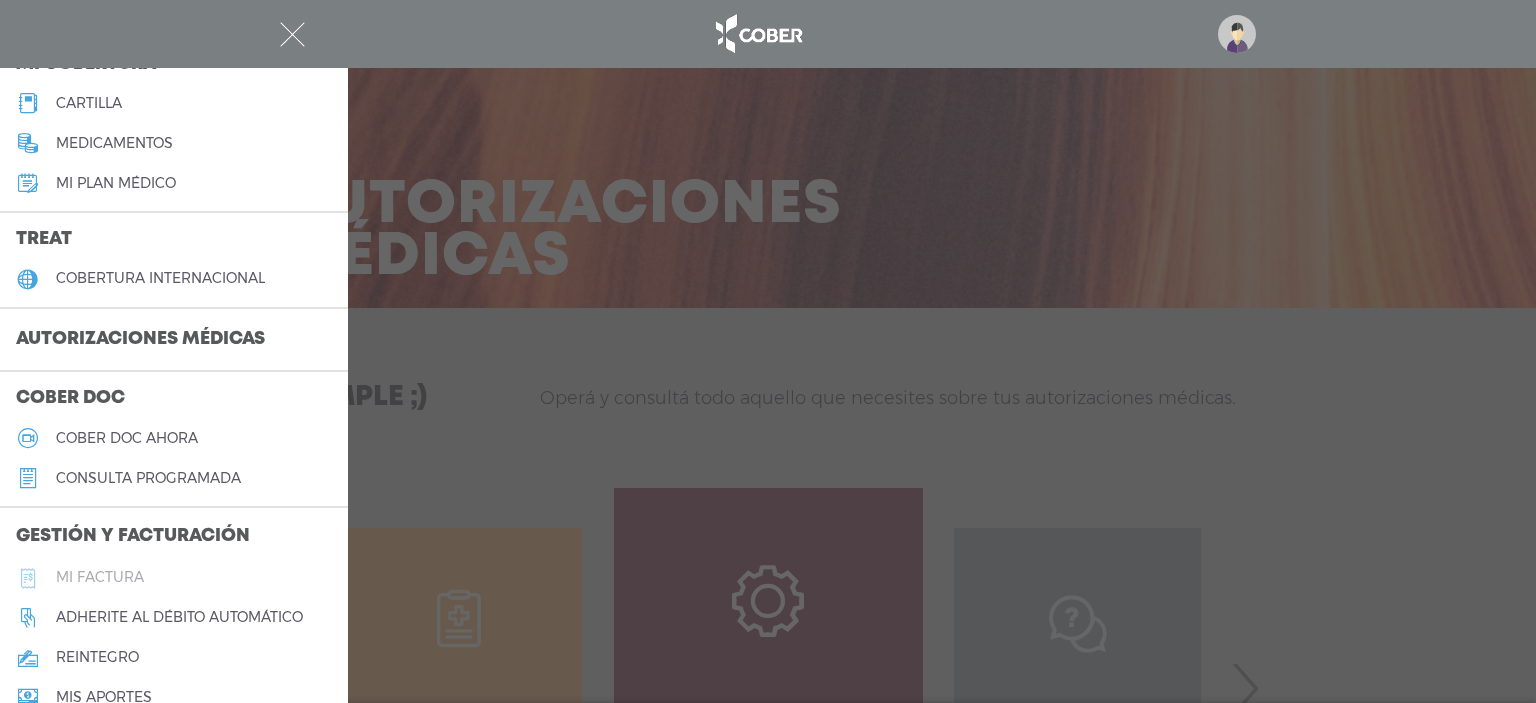 click on "Mi factura" at bounding box center (100, 577) 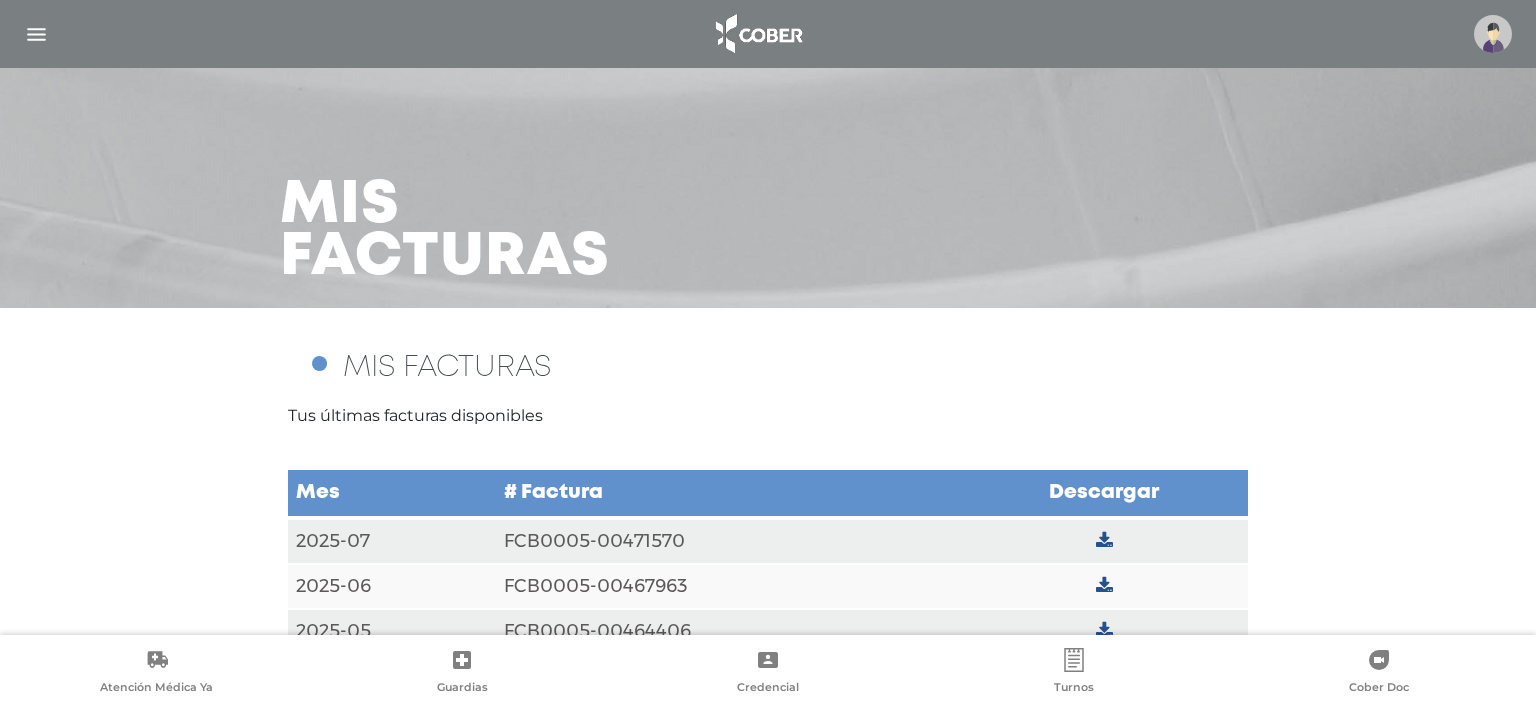 scroll, scrollTop: 42, scrollLeft: 0, axis: vertical 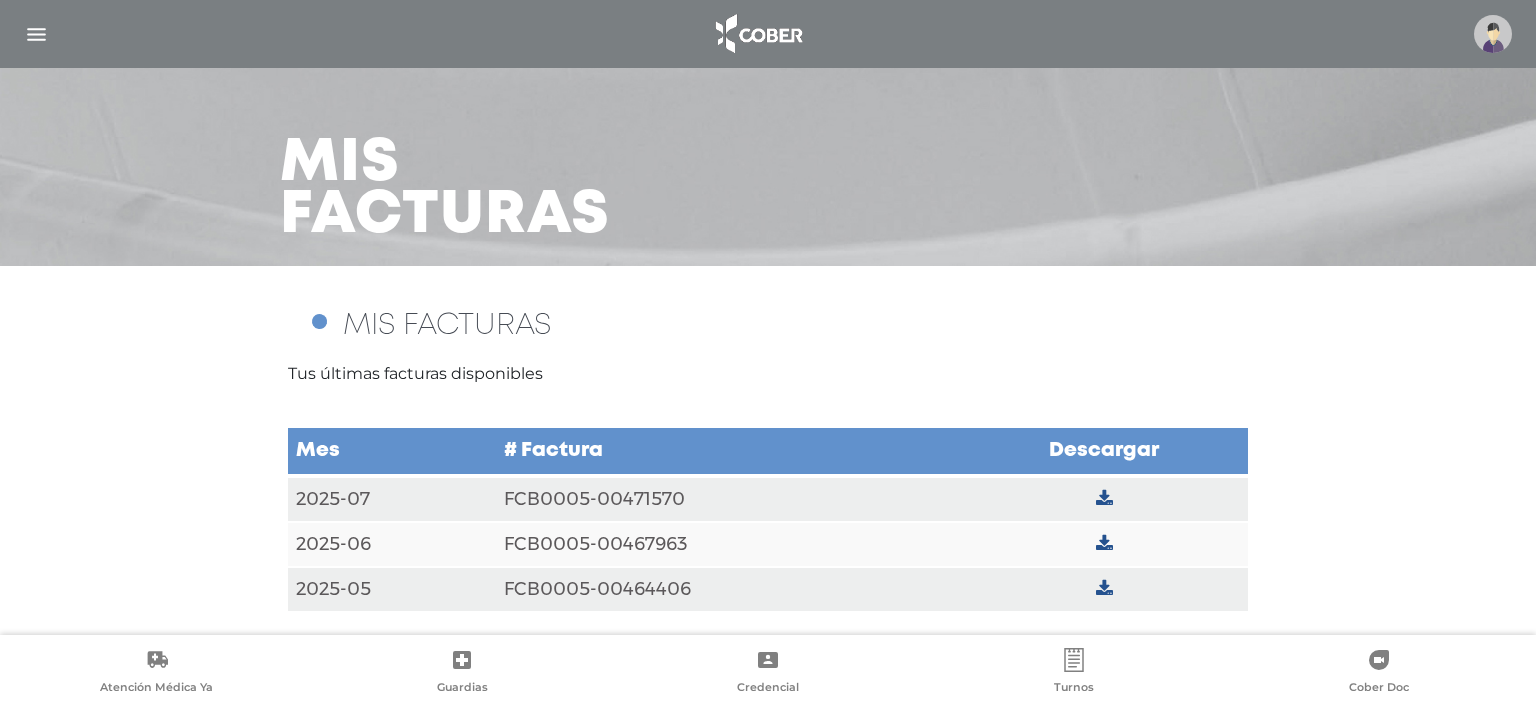click at bounding box center [1493, 34] 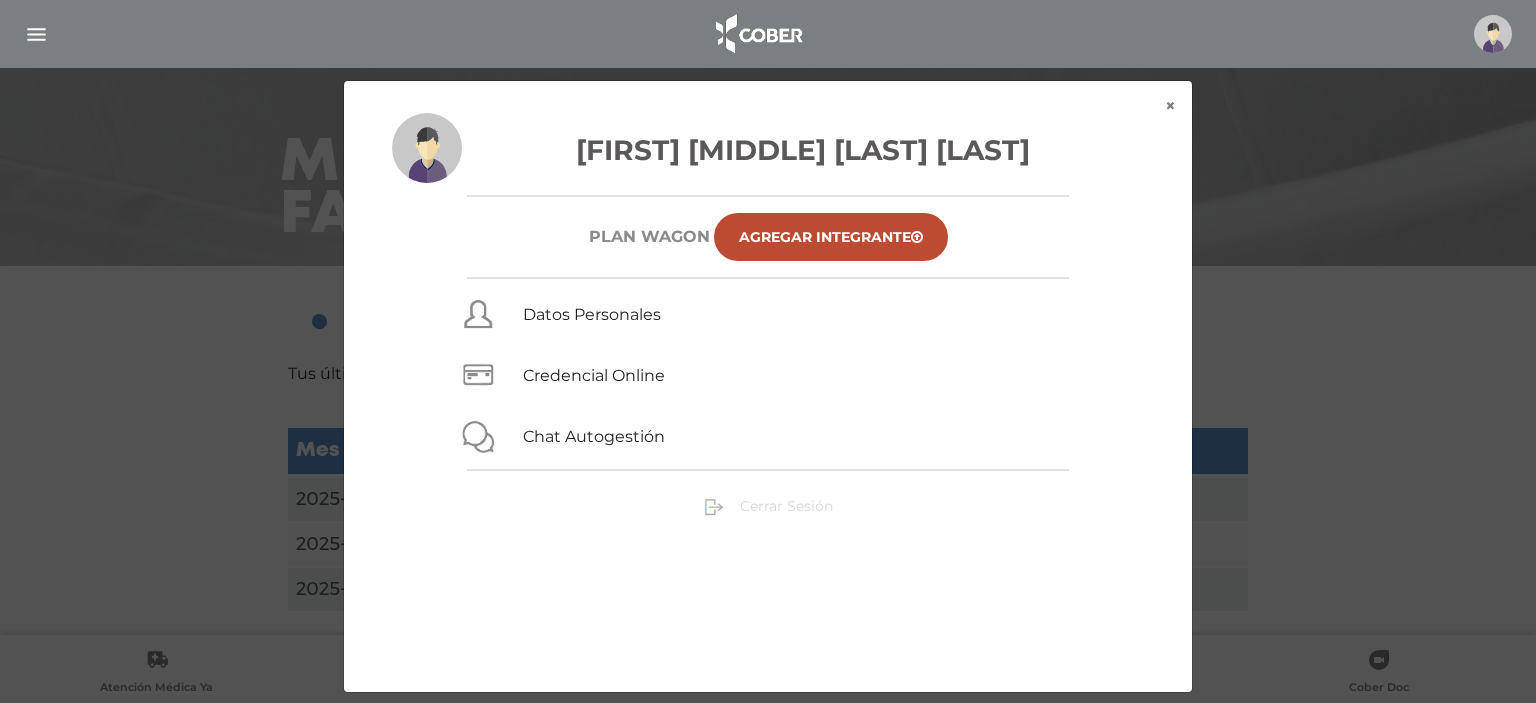 click on "Cerrar Sesión" at bounding box center (786, 506) 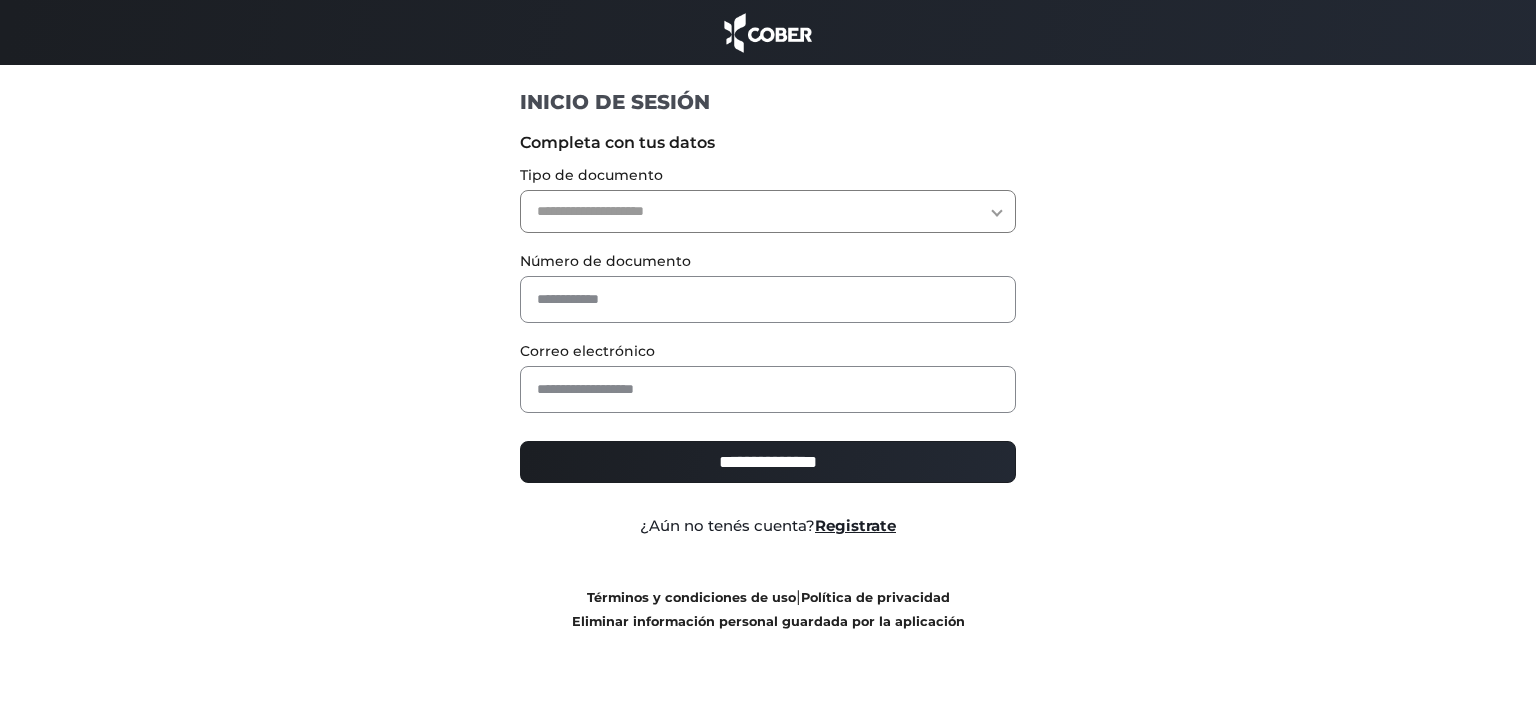 scroll, scrollTop: 0, scrollLeft: 0, axis: both 